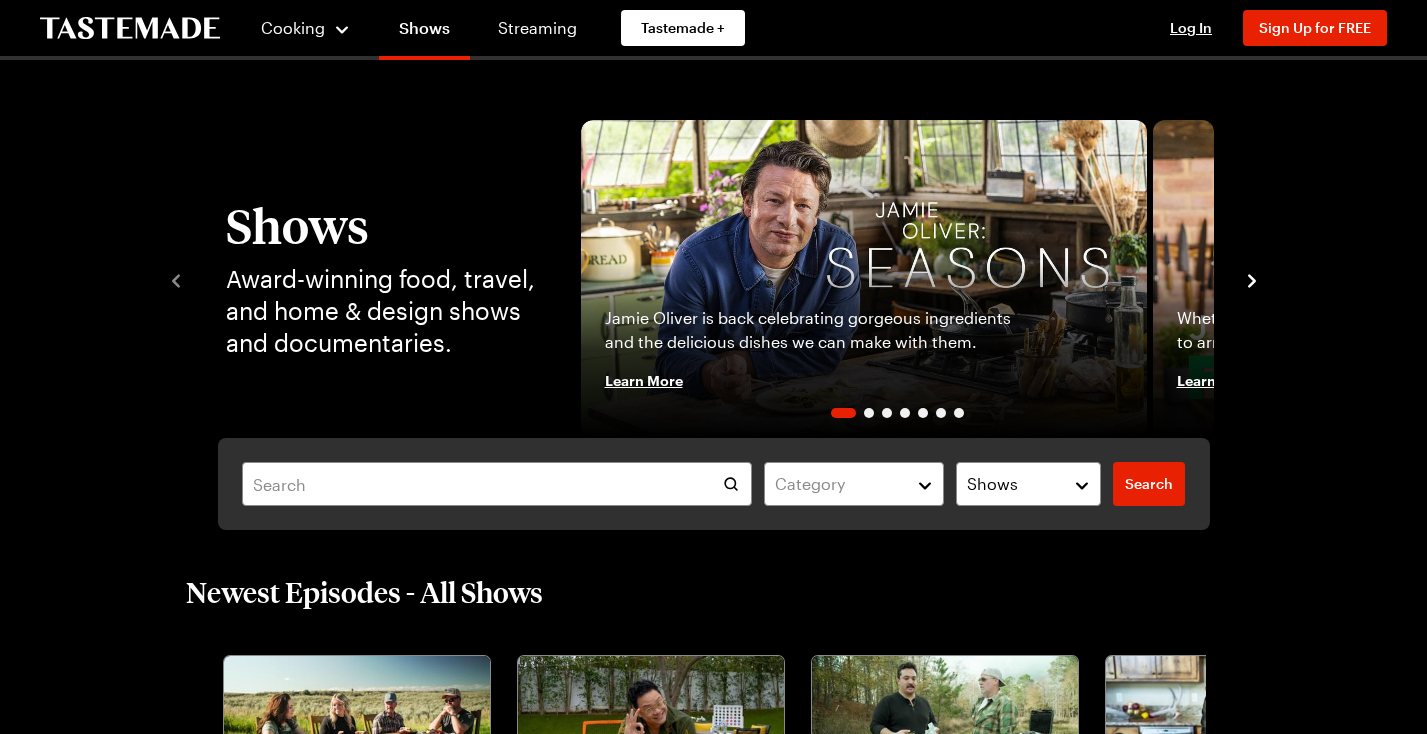 scroll, scrollTop: 0, scrollLeft: 0, axis: both 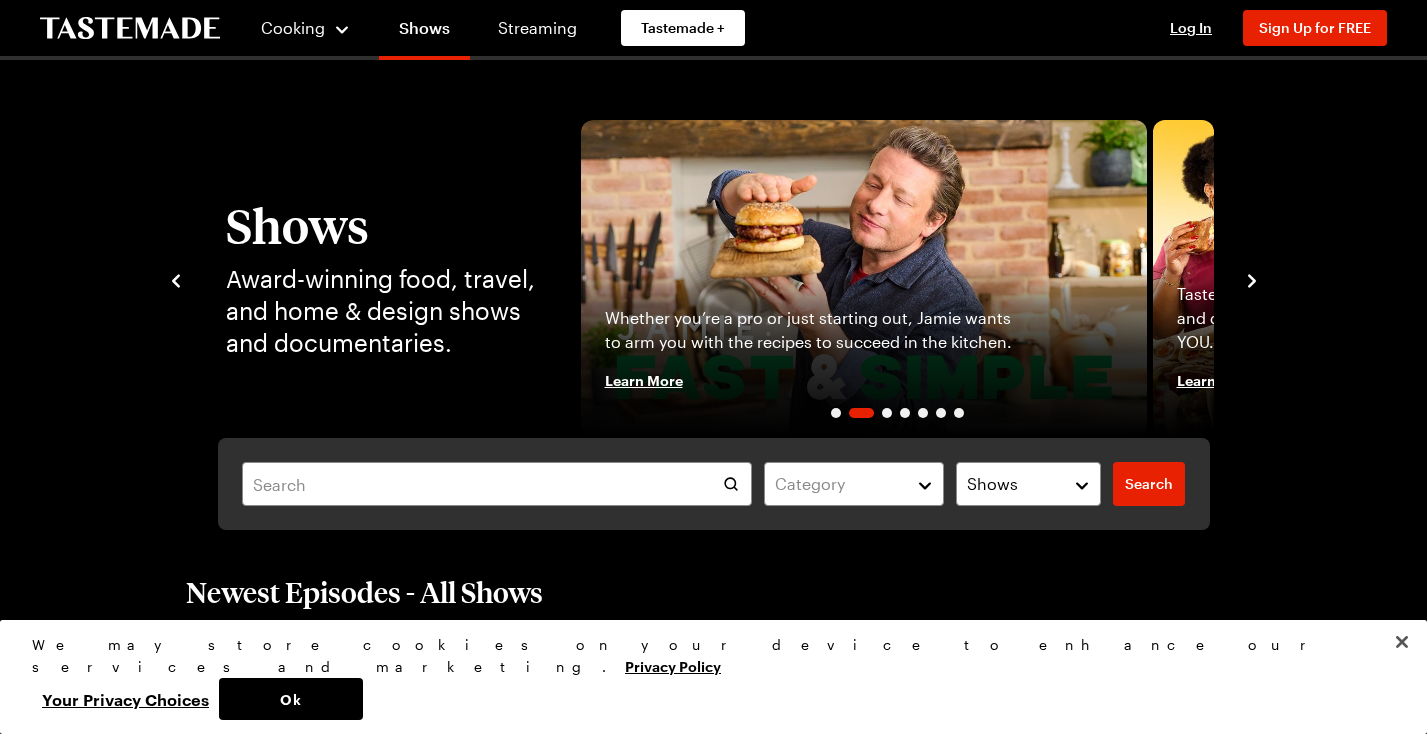 click 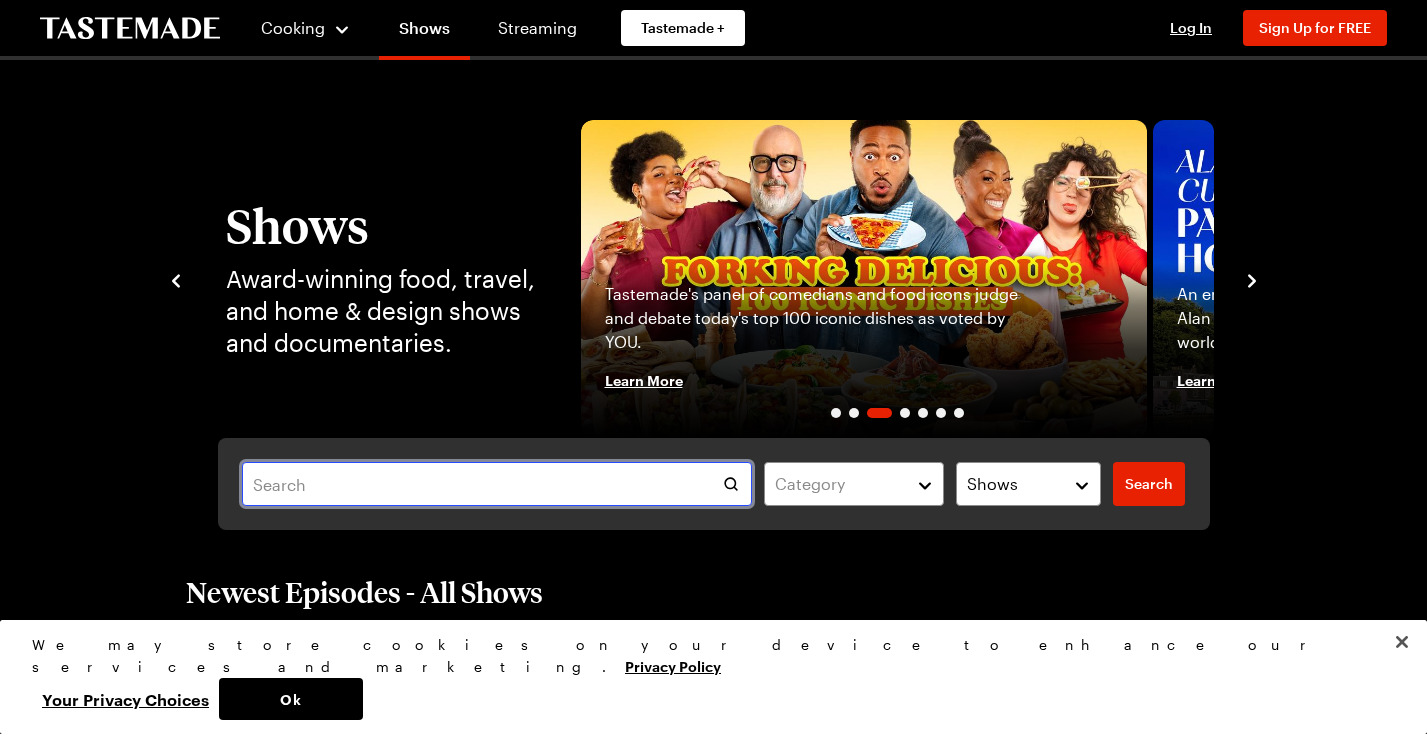 click at bounding box center (497, 484) 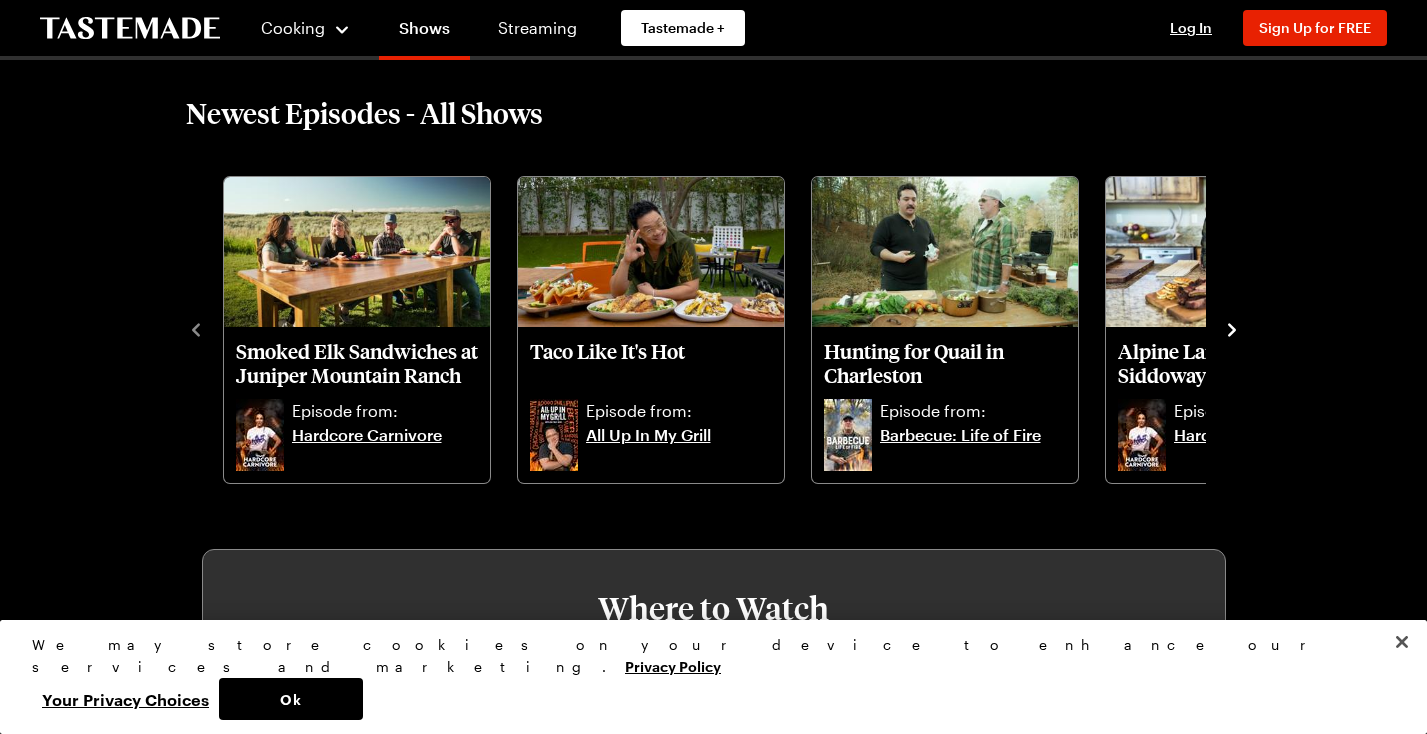 scroll, scrollTop: 481, scrollLeft: 0, axis: vertical 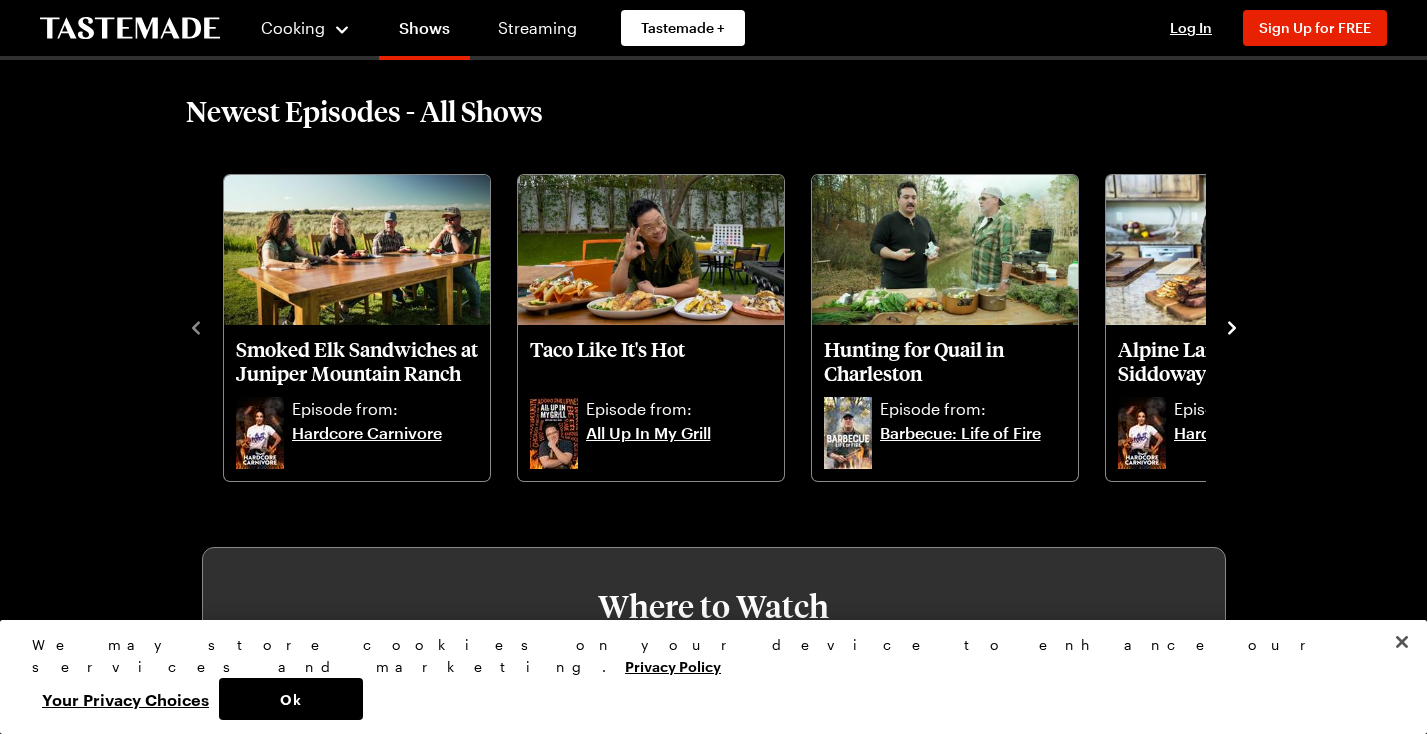 click 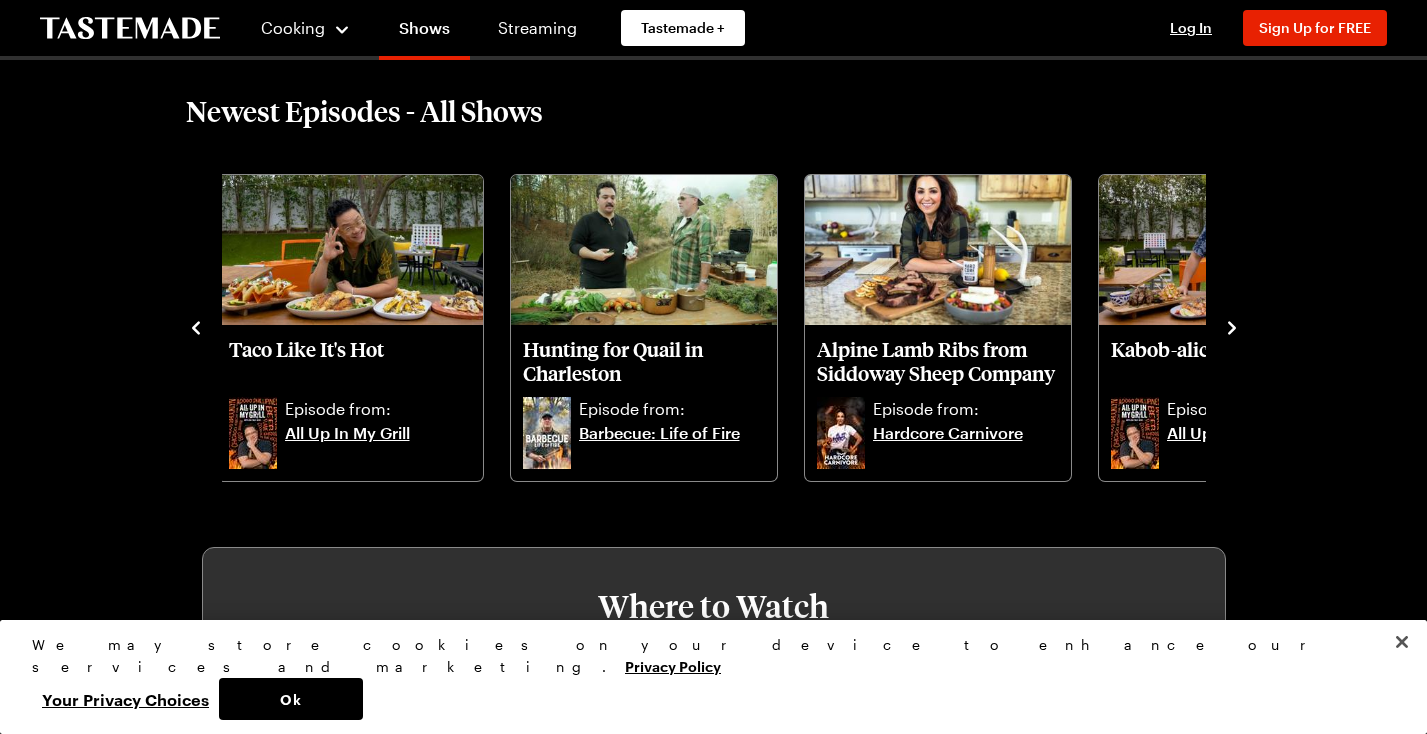 click 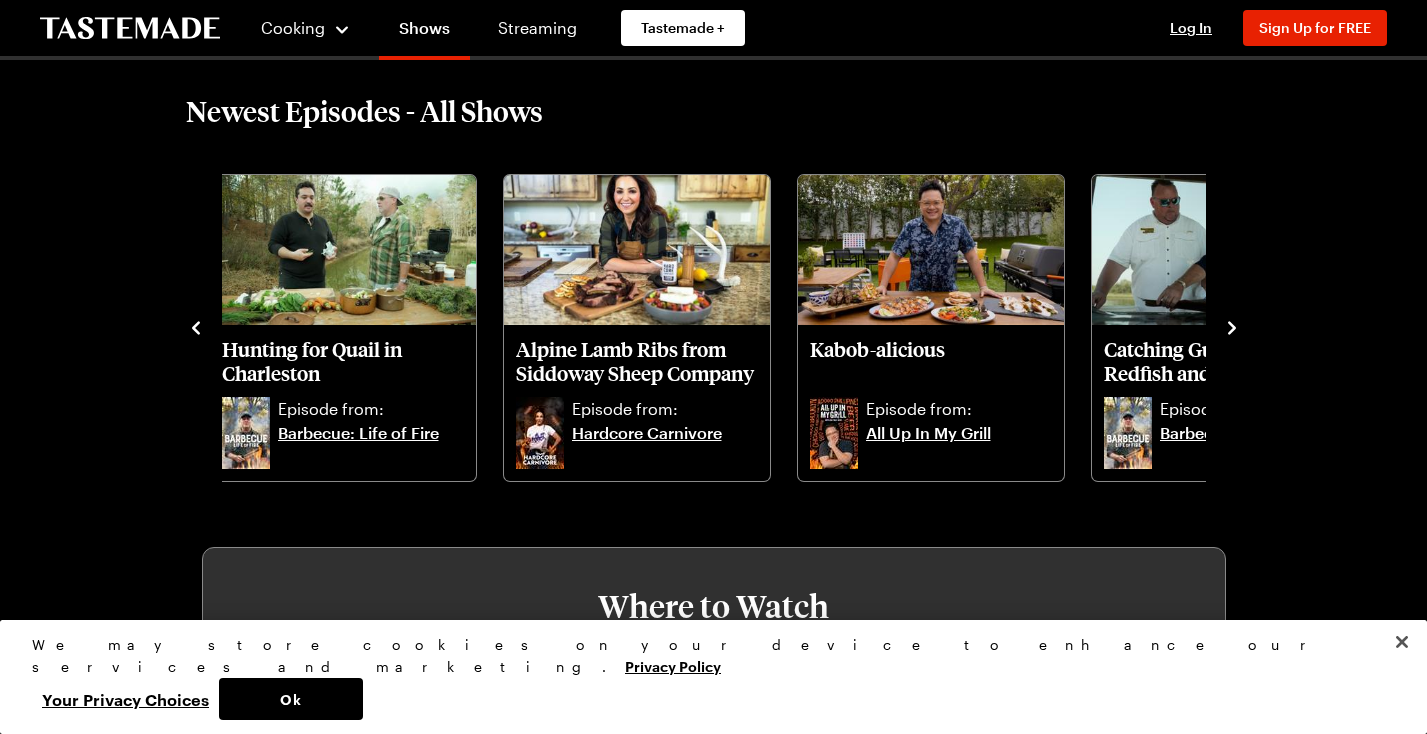 click 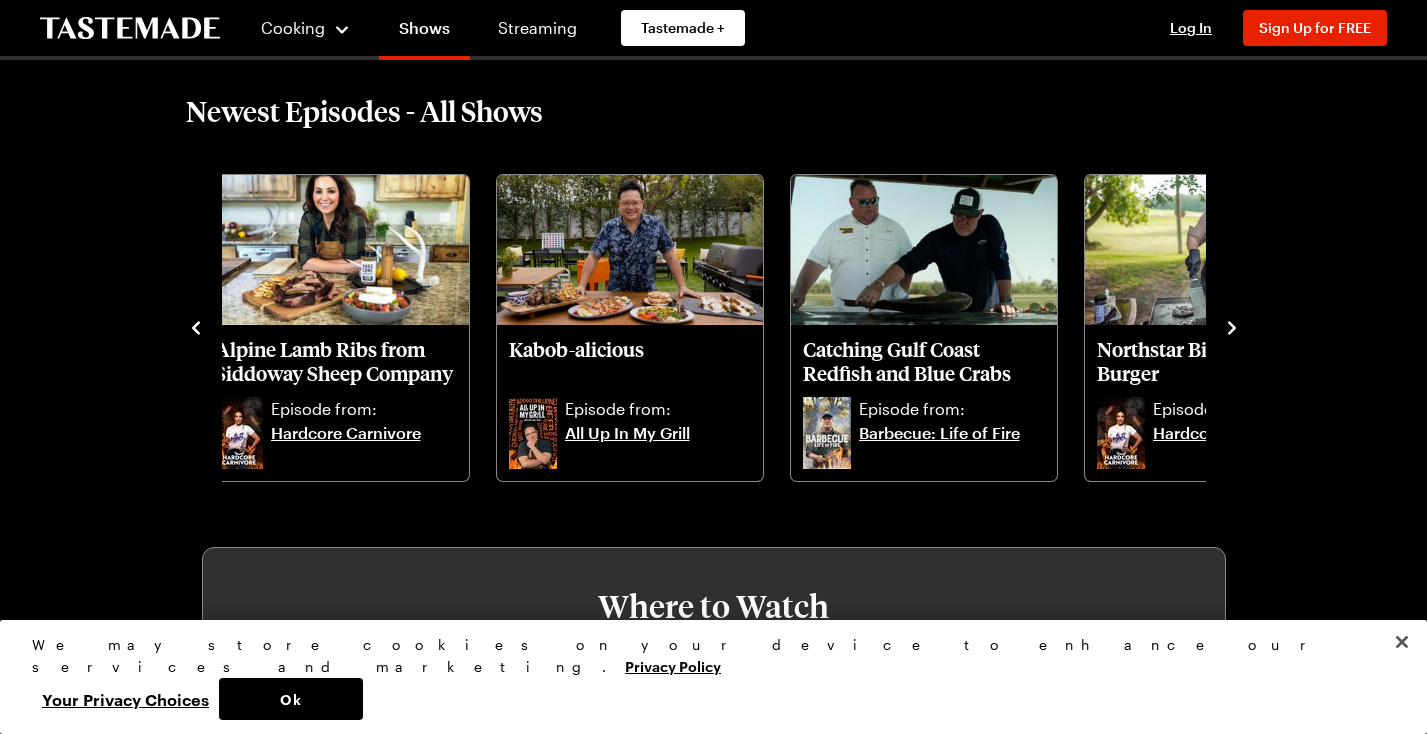 click 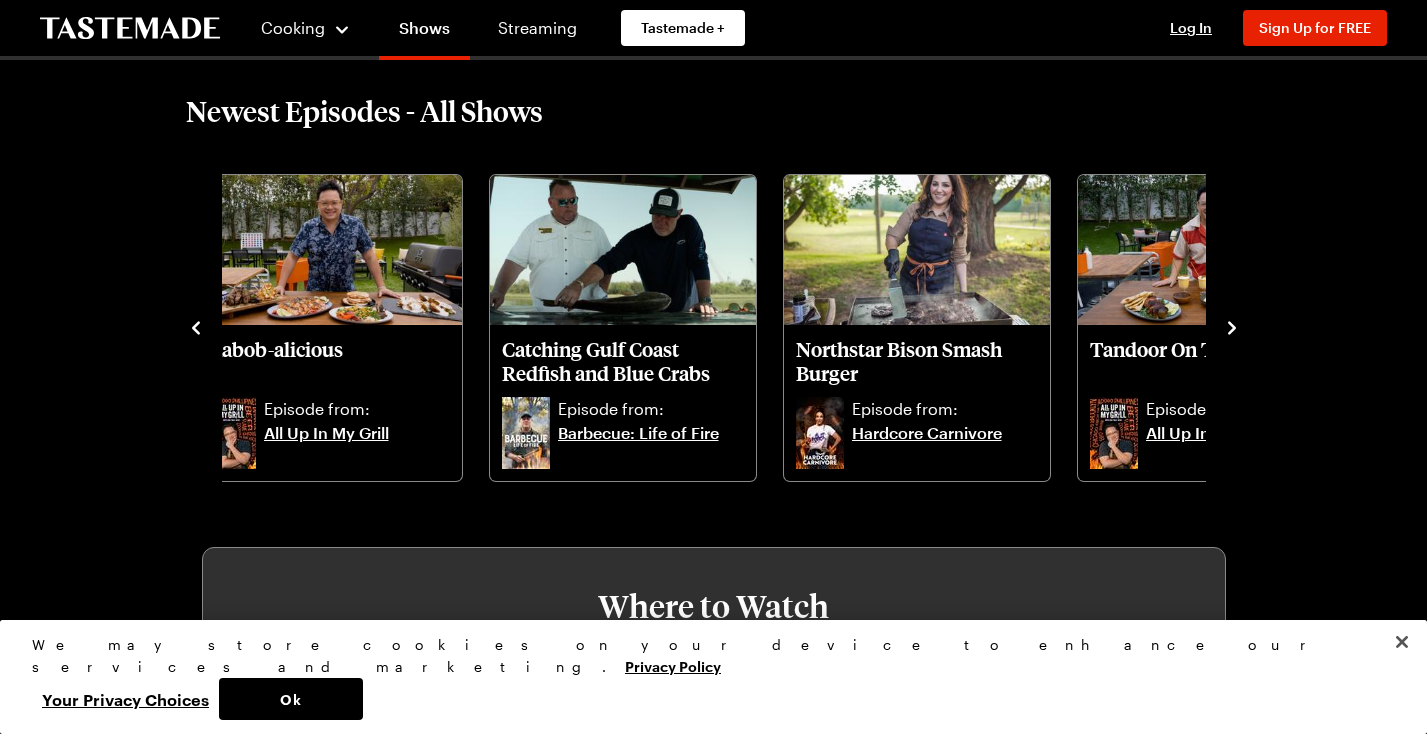 click 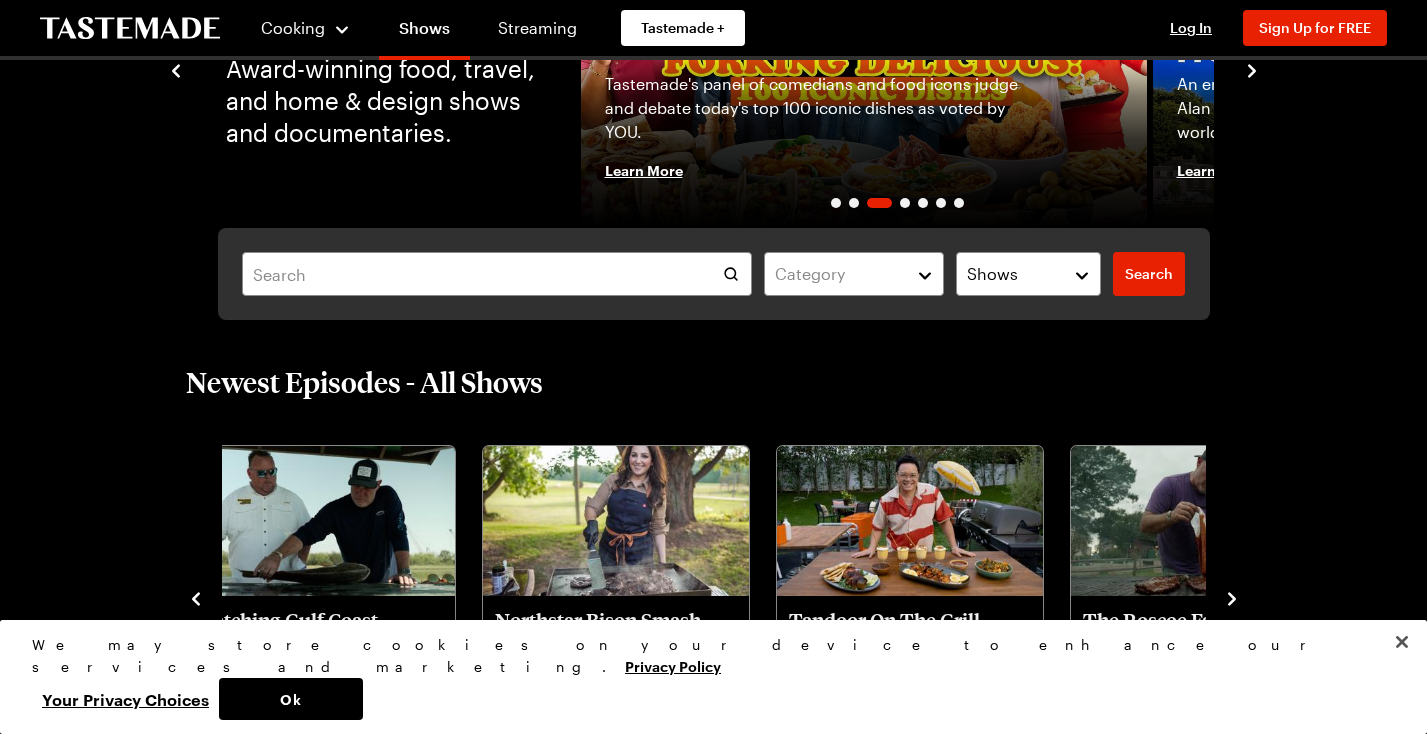 scroll, scrollTop: 0, scrollLeft: 0, axis: both 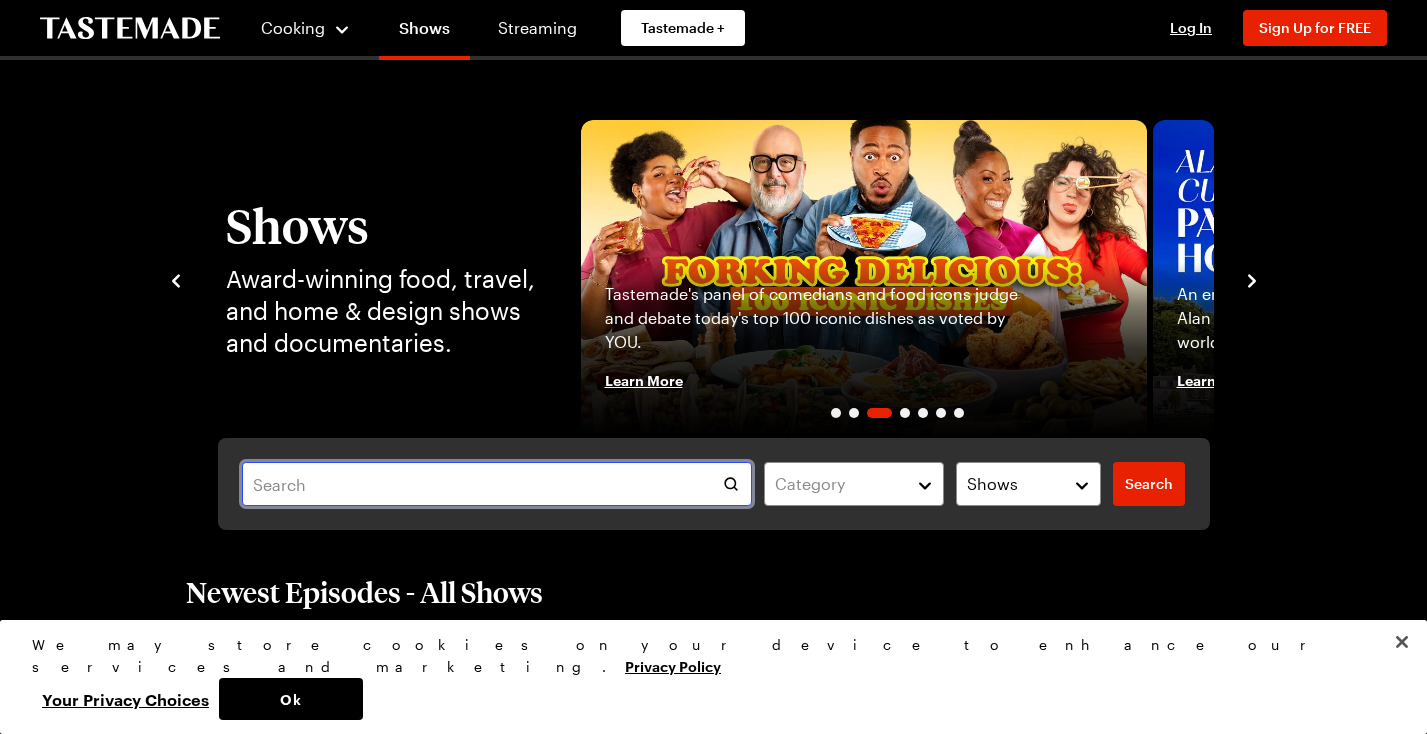 click at bounding box center [497, 484] 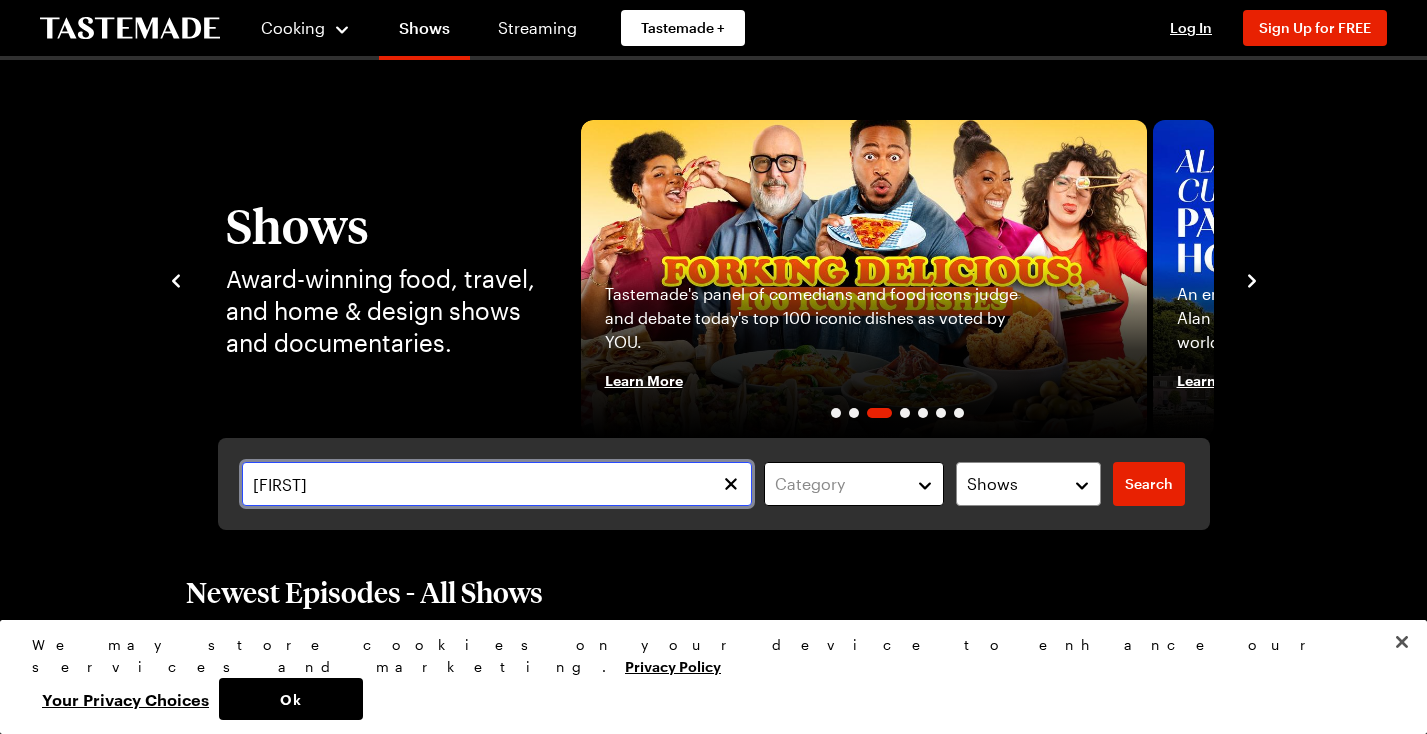 type on "[FIRST]" 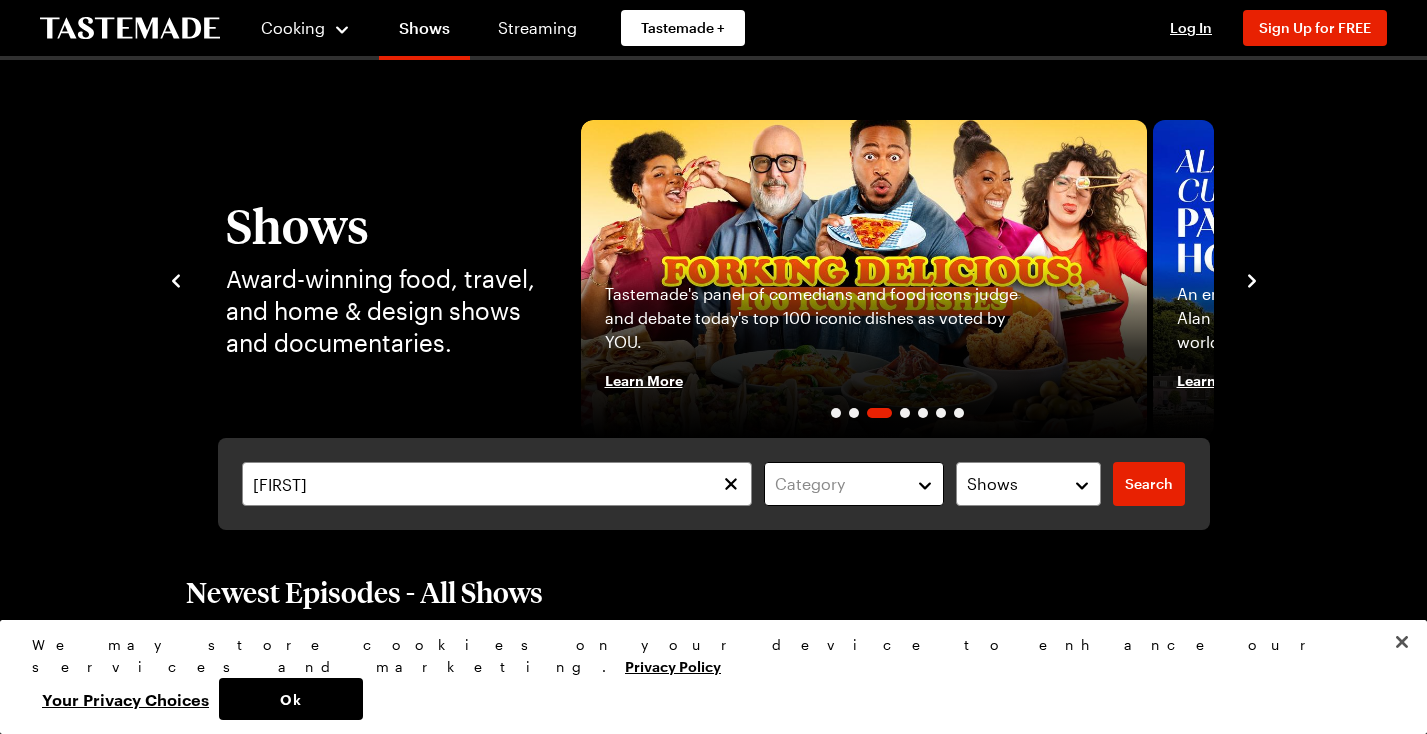 click on "Category" at bounding box center [854, 484] 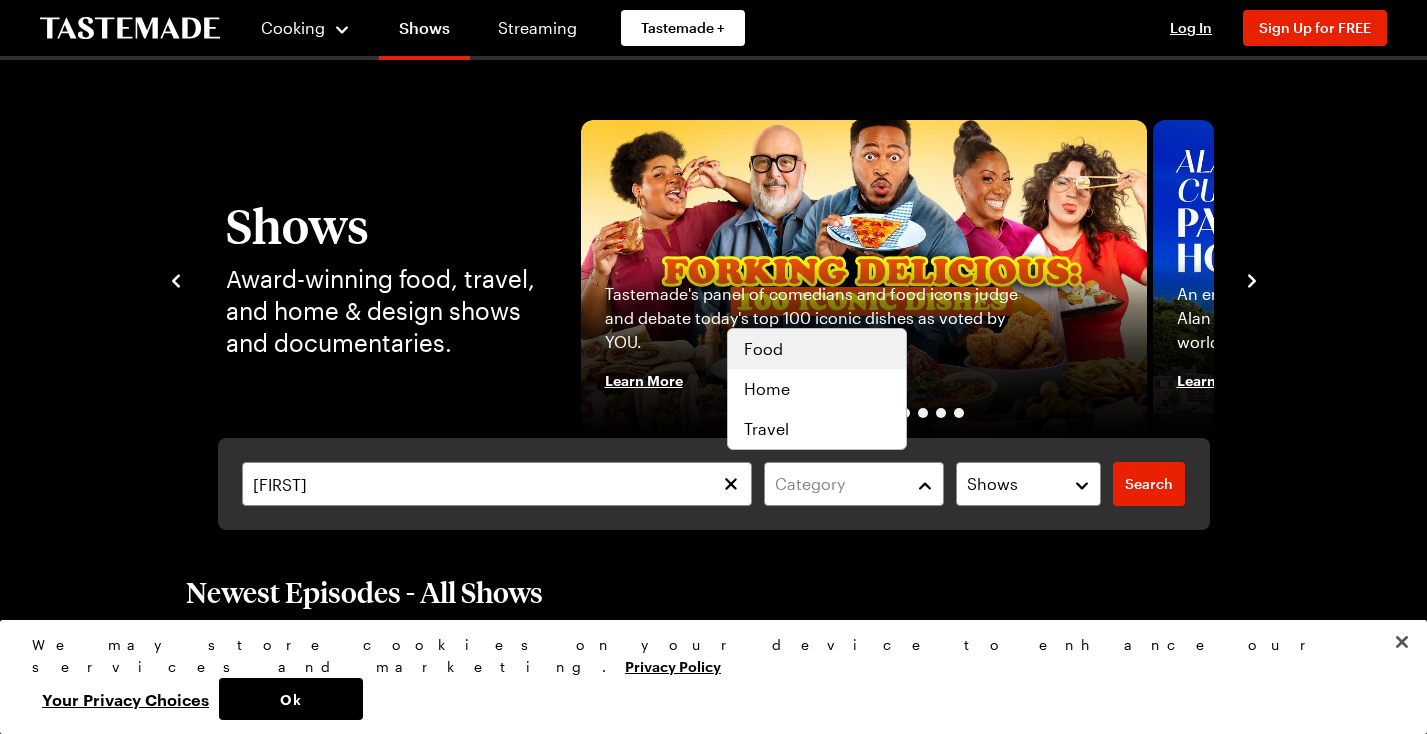 click on "Food" at bounding box center (817, 349) 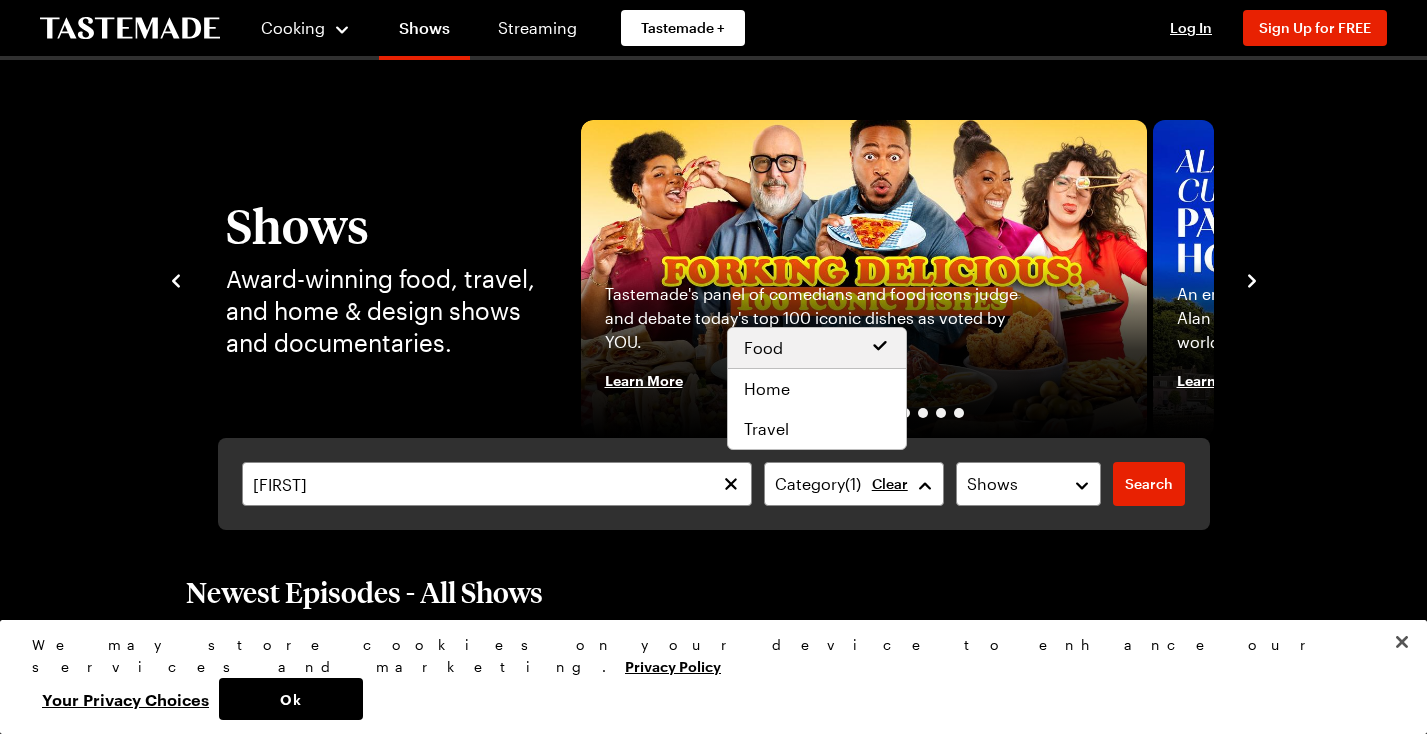 click on "[FIRST] Category  ( 1 ) Clear Shows Search Search" at bounding box center (714, 484) 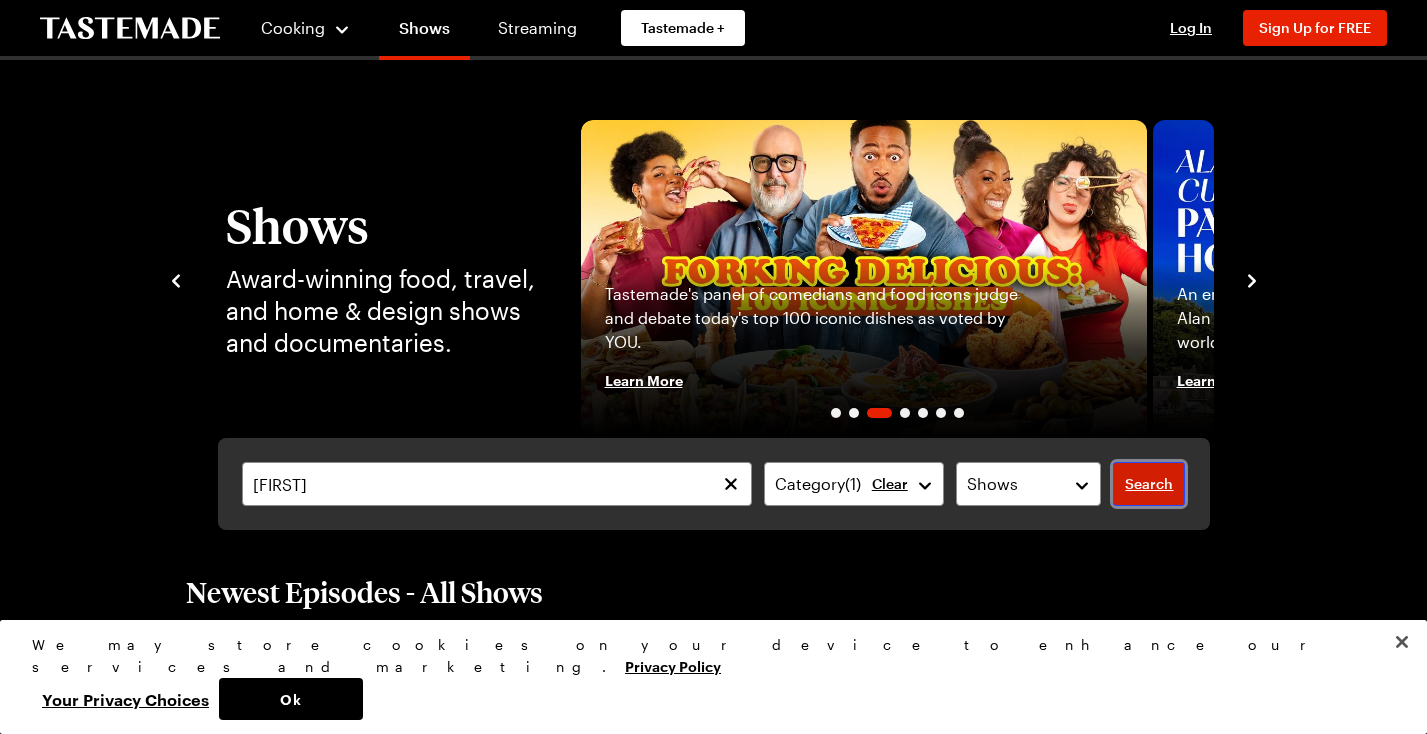 click on "Search" at bounding box center [1149, 484] 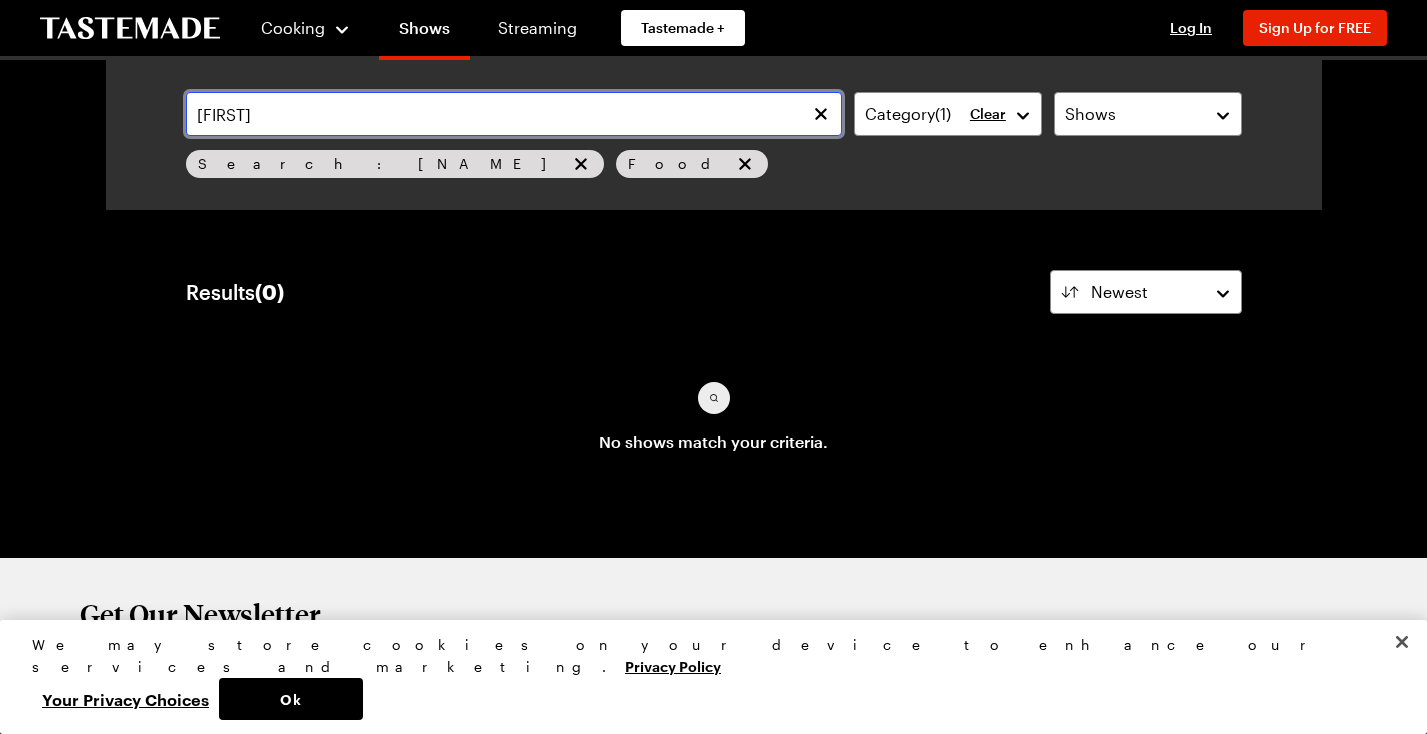 click on "[FIRST]" at bounding box center [514, 114] 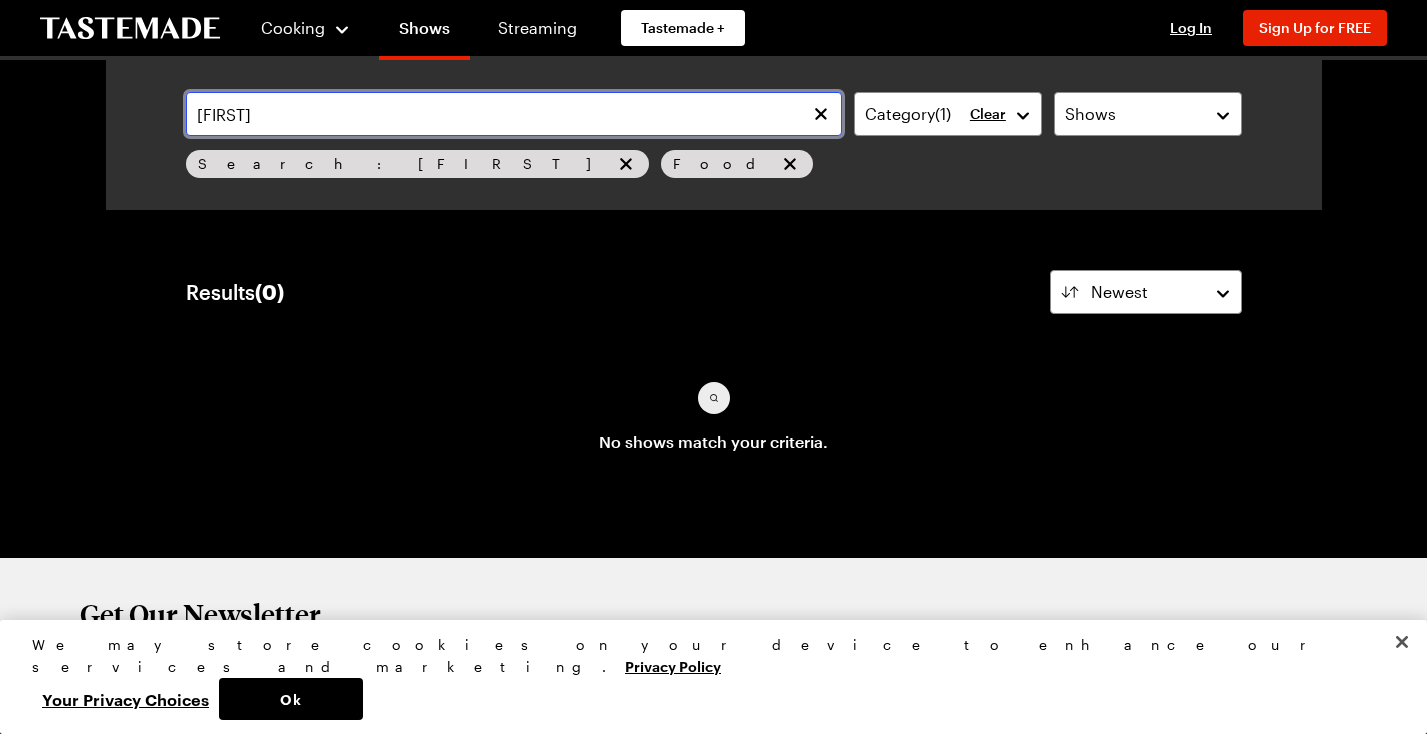 click on "[FIRST]" at bounding box center (514, 114) 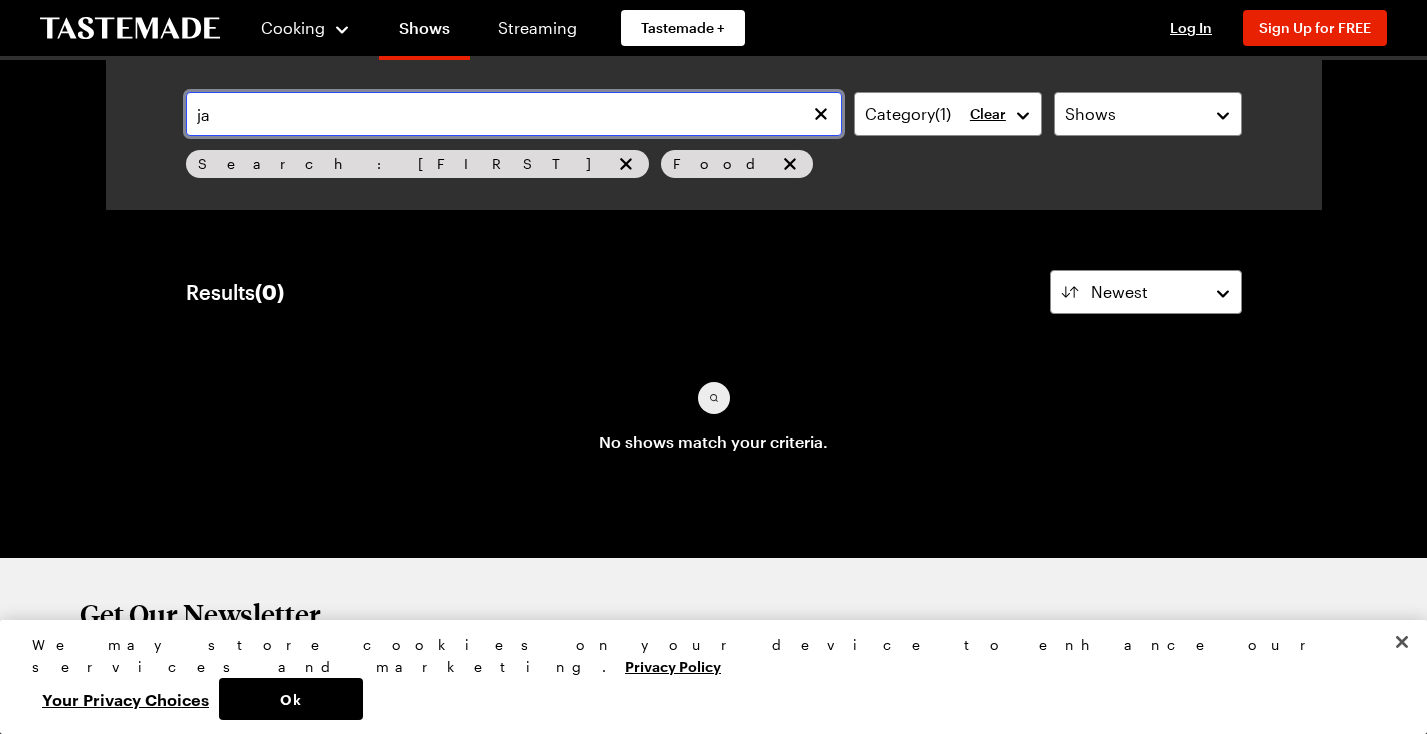 type on "j" 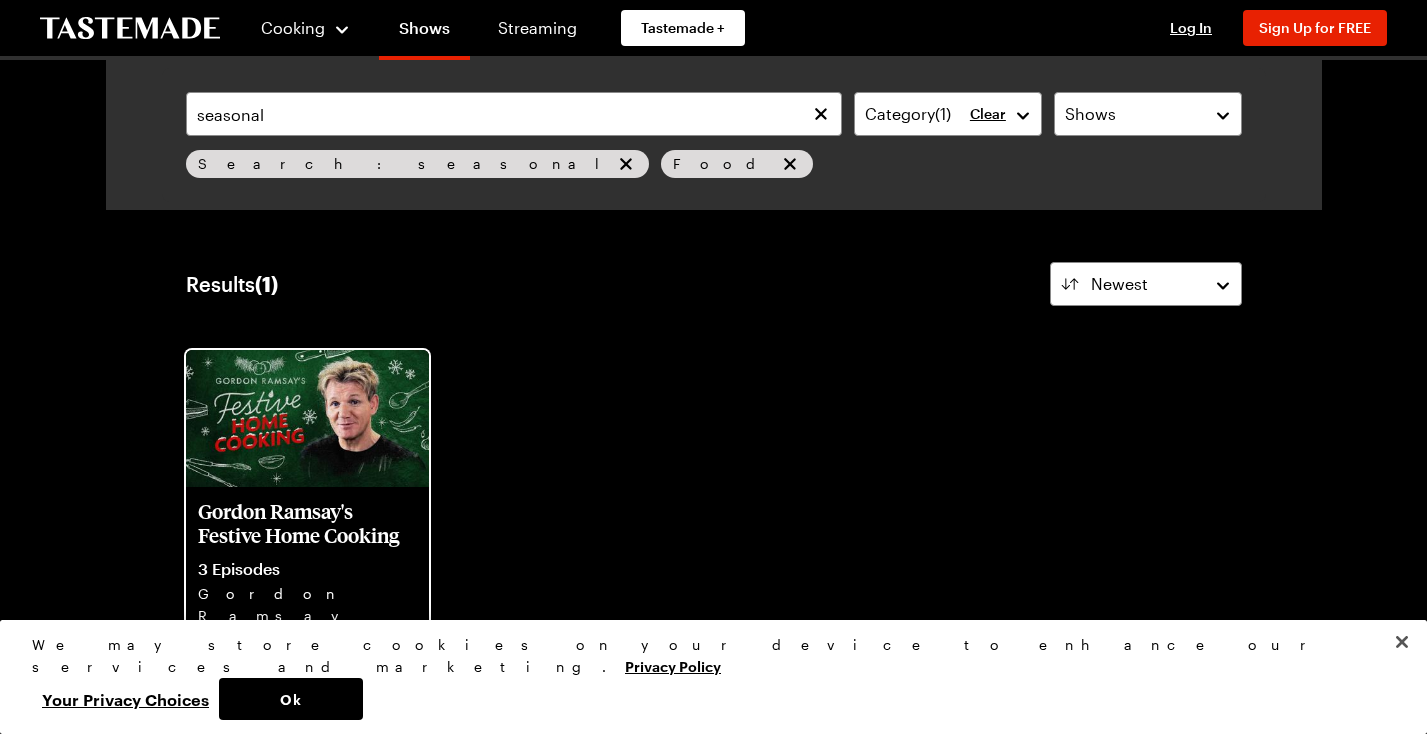 scroll, scrollTop: 0, scrollLeft: 0, axis: both 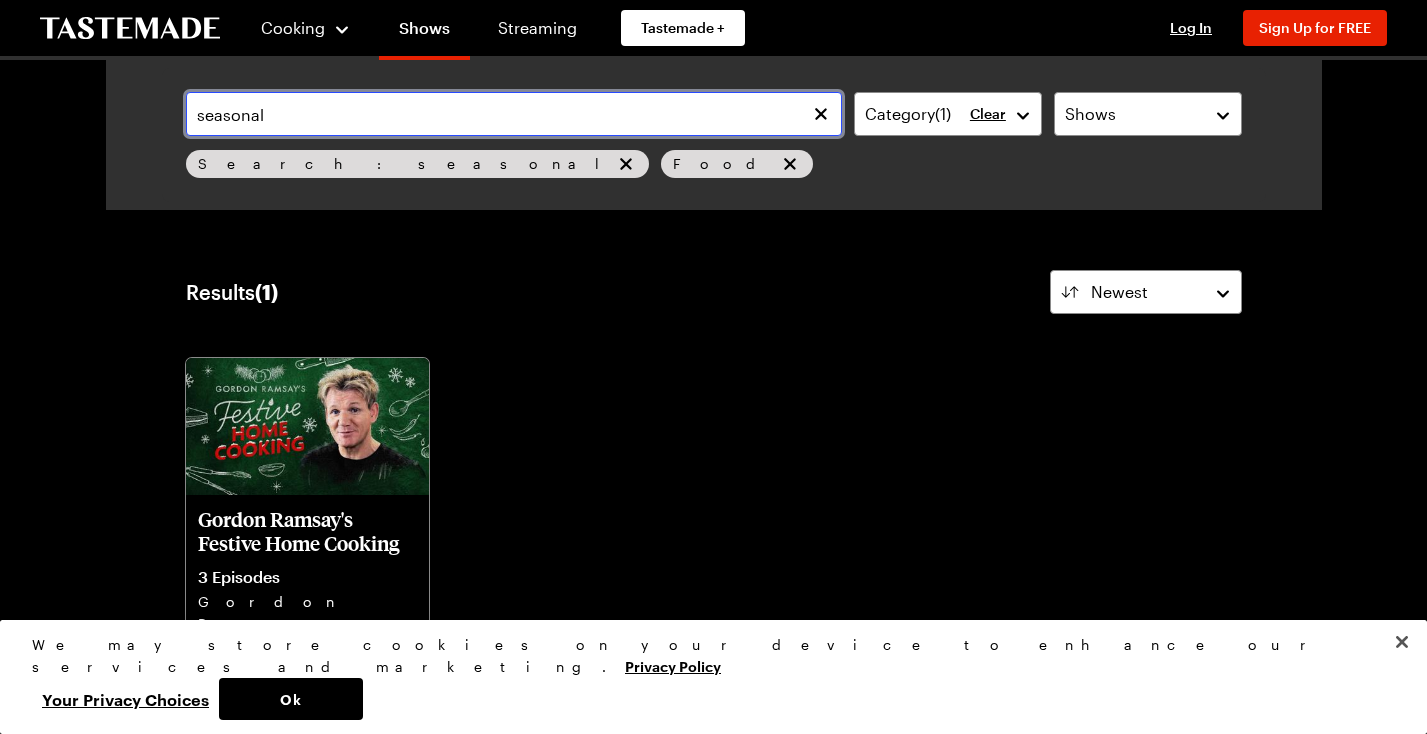 drag, startPoint x: 304, startPoint y: 135, endPoint x: 208, endPoint y: 124, distance: 96.62815 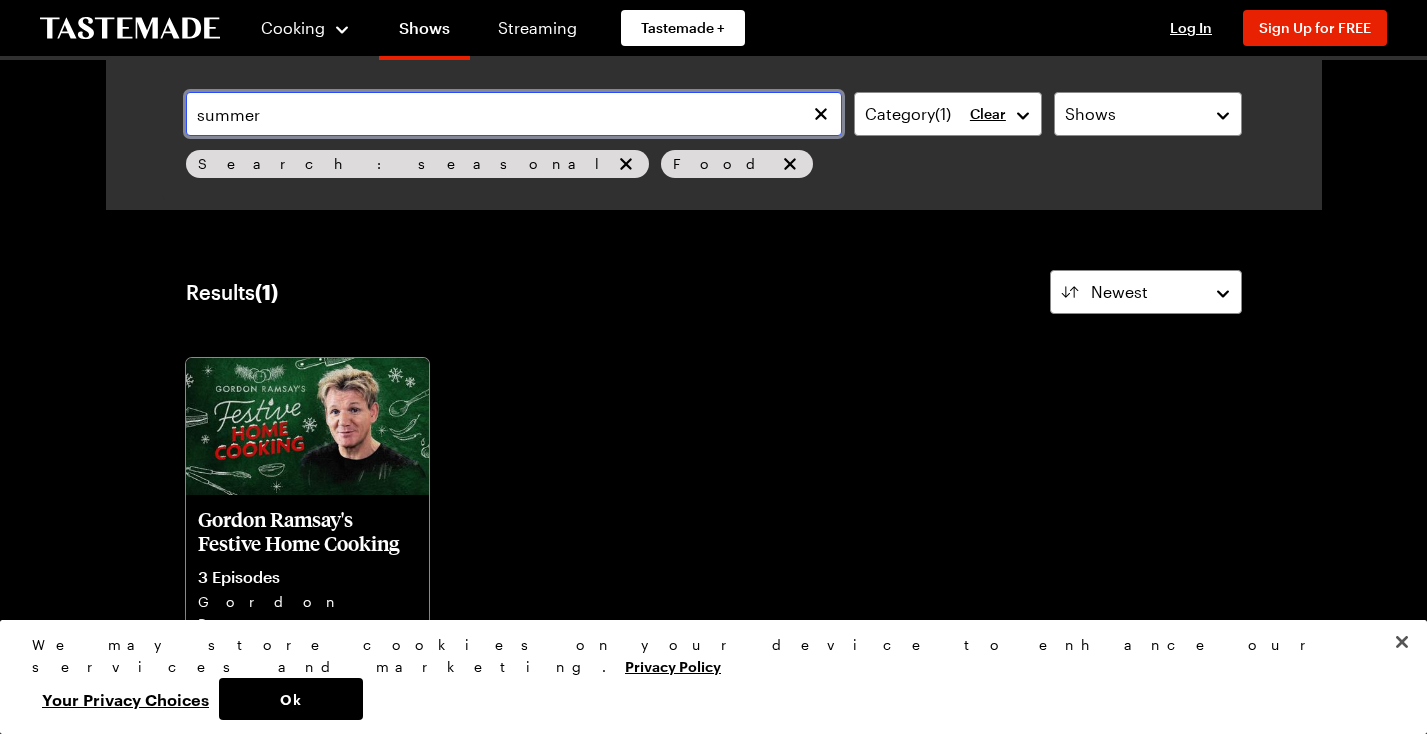 type on "summer" 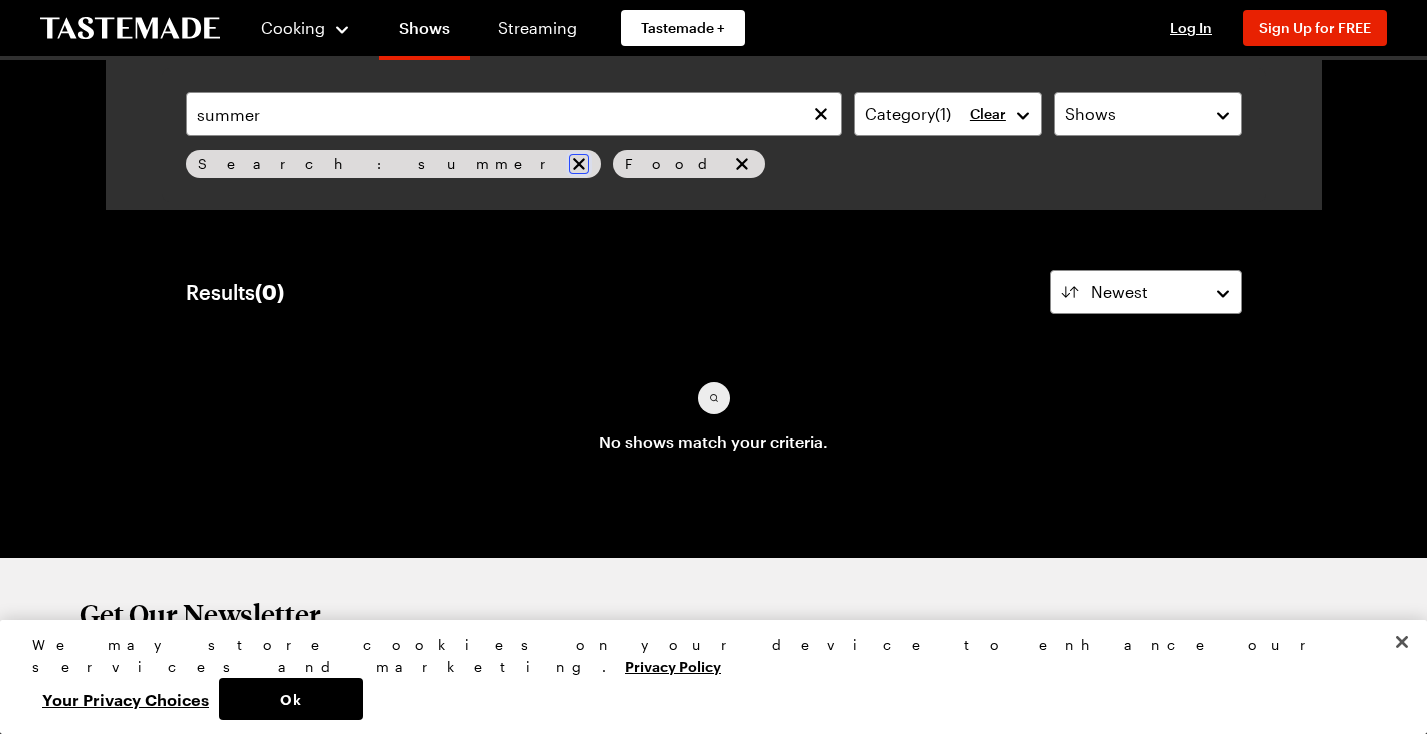 click 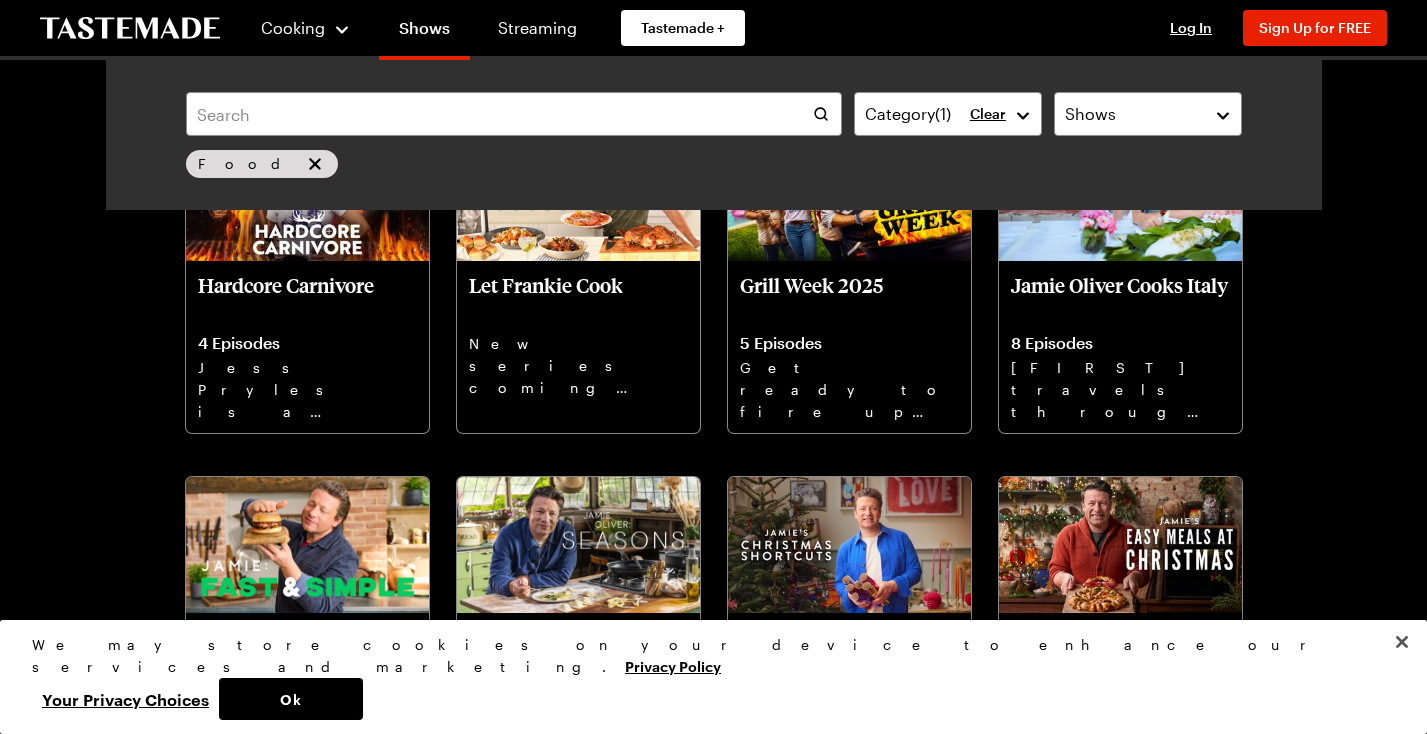 scroll, scrollTop: 0, scrollLeft: 0, axis: both 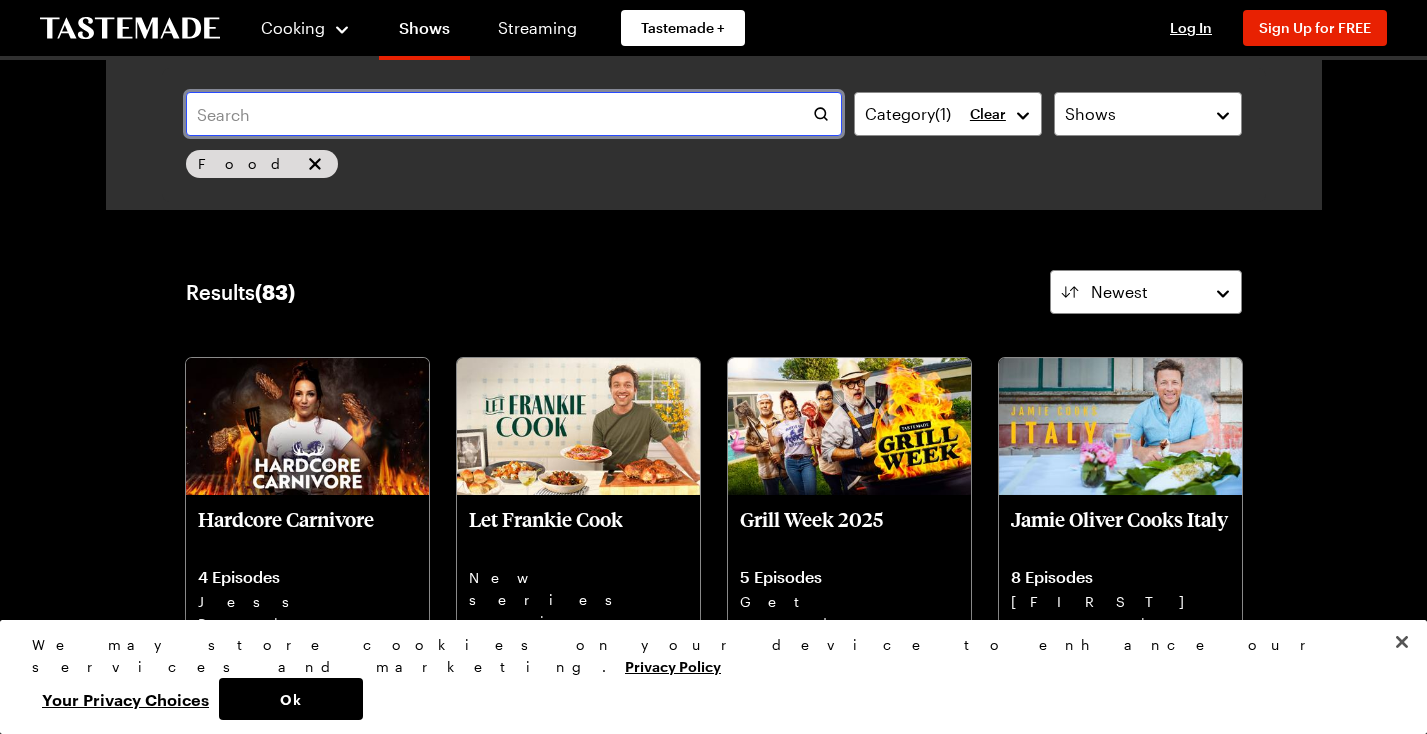 click at bounding box center [514, 114] 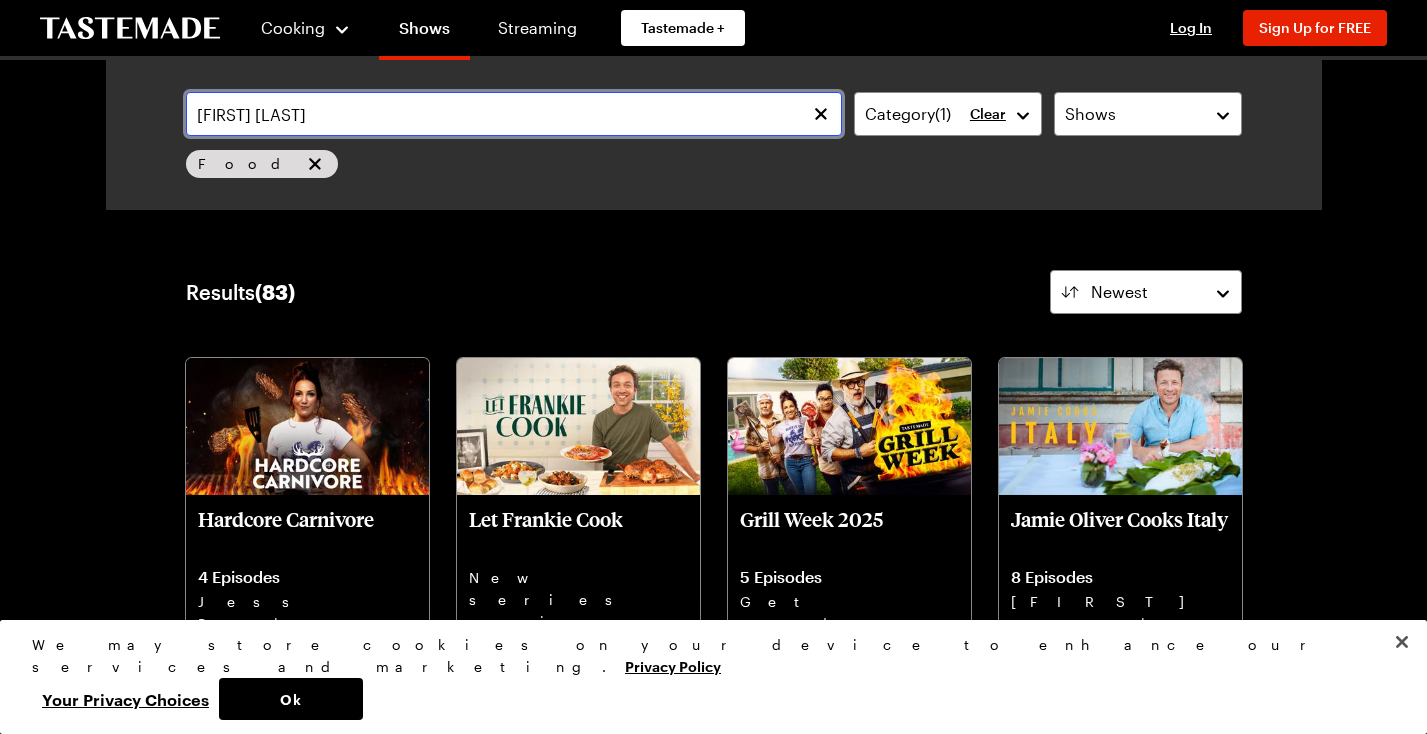type on "[FIRST] [LAST]" 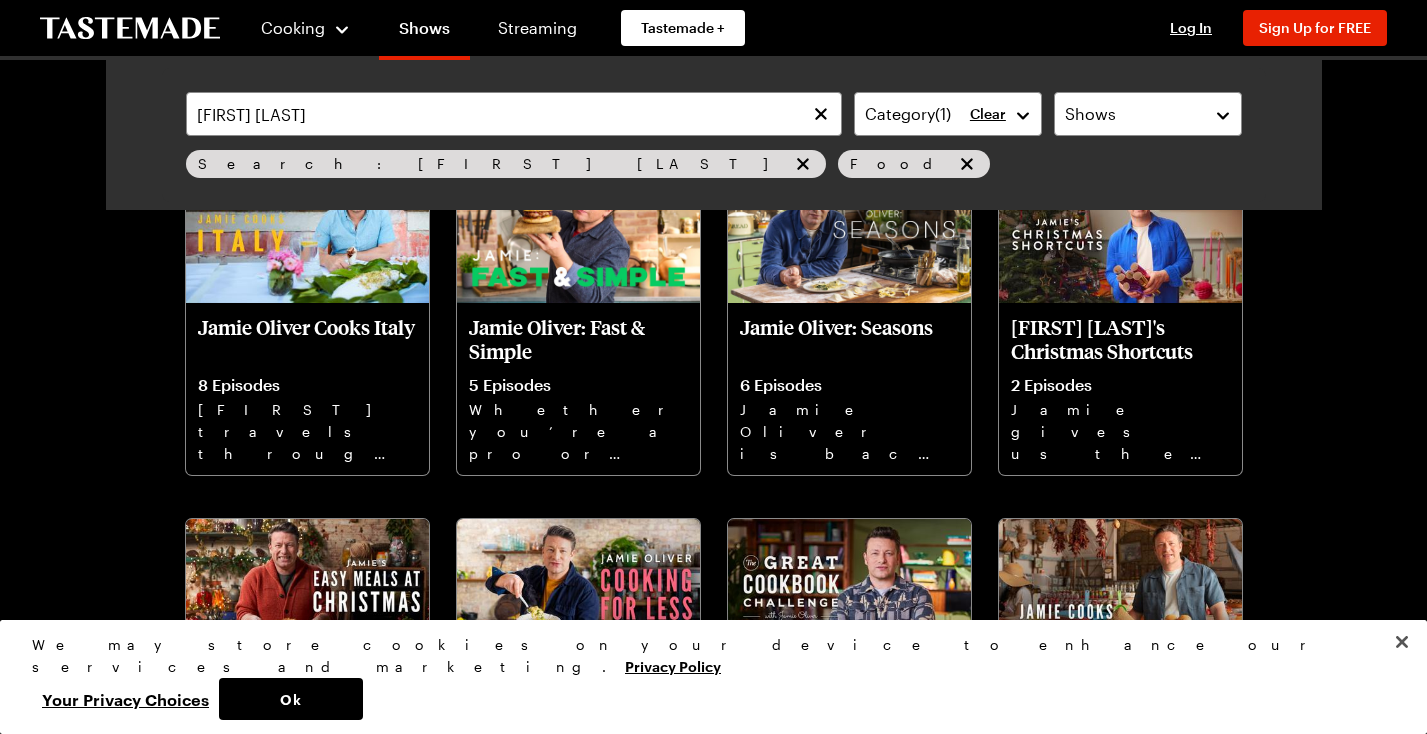 scroll, scrollTop: 199, scrollLeft: 0, axis: vertical 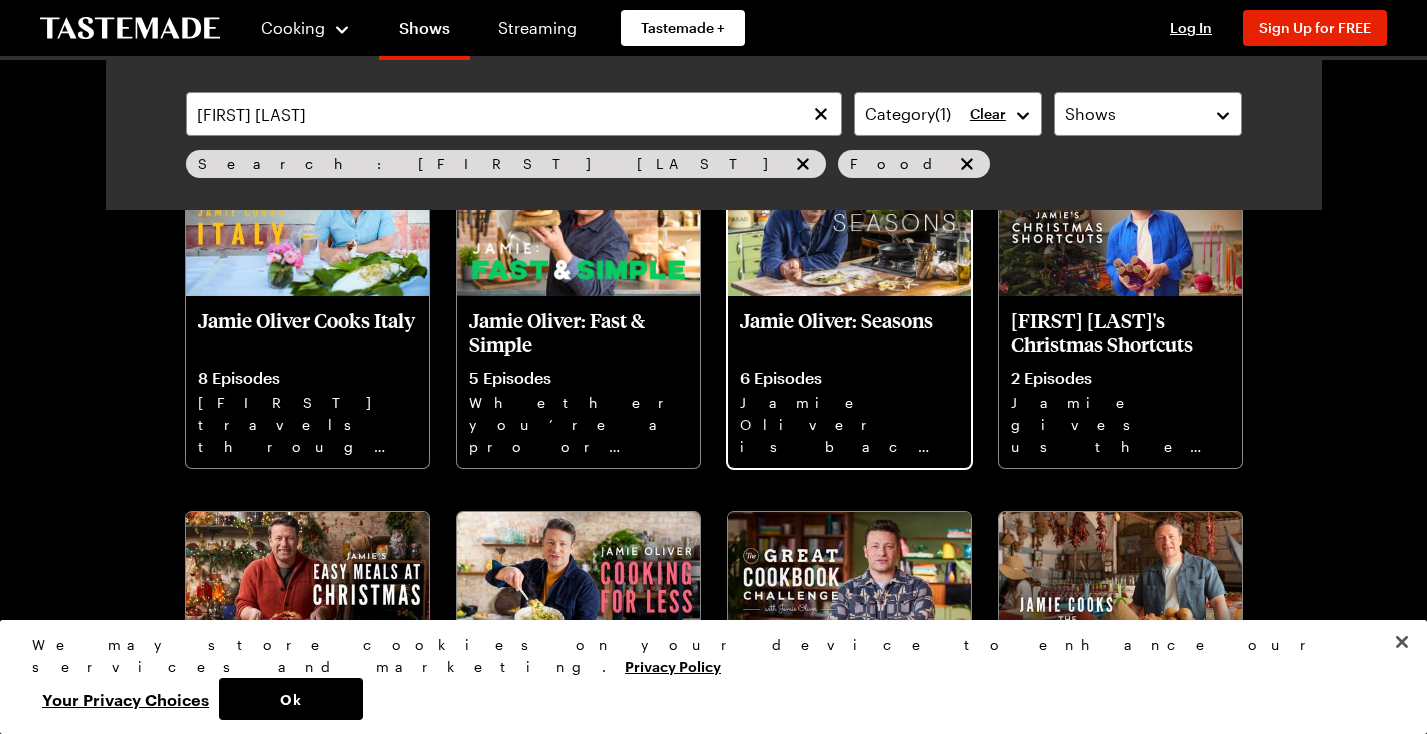 click on "Jamie Oliver: Seasons" at bounding box center (849, 332) 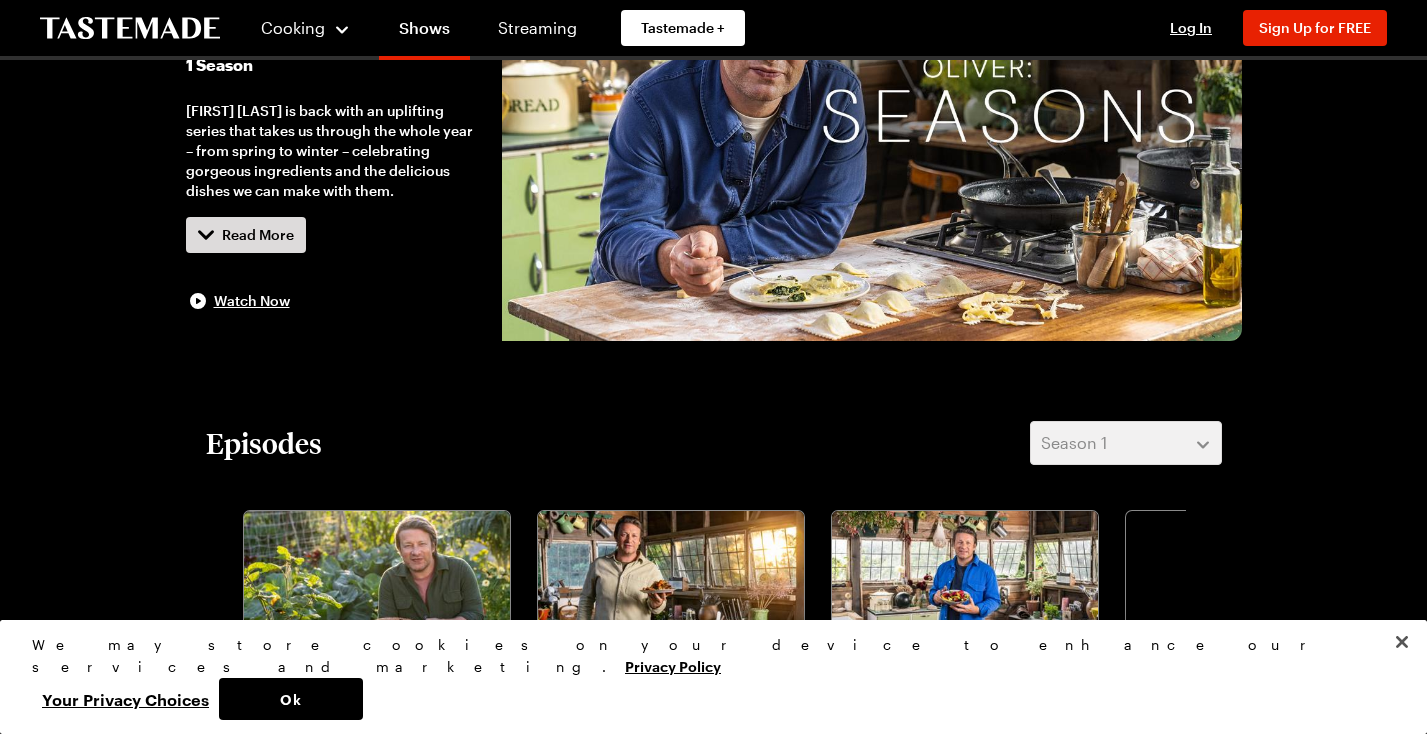 scroll, scrollTop: 0, scrollLeft: 0, axis: both 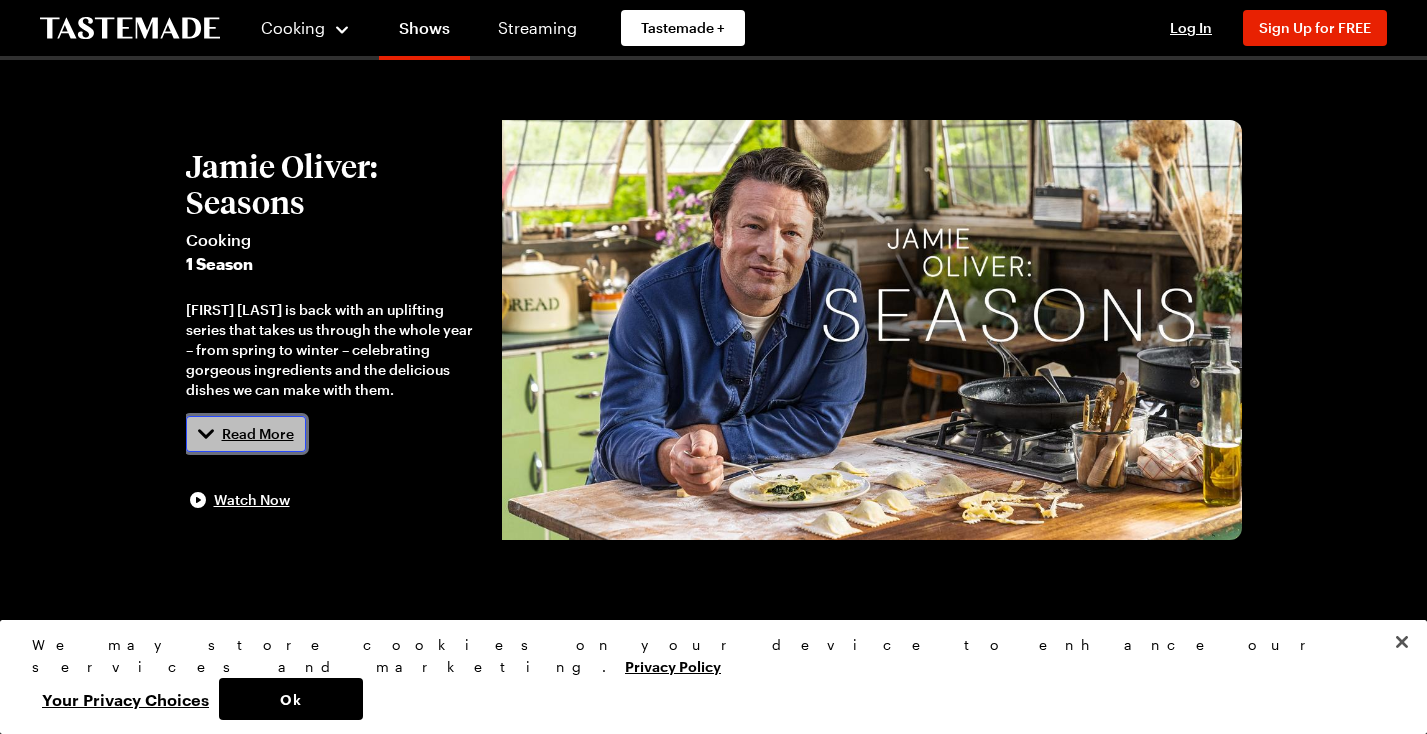 click on "Read More" at bounding box center (258, 434) 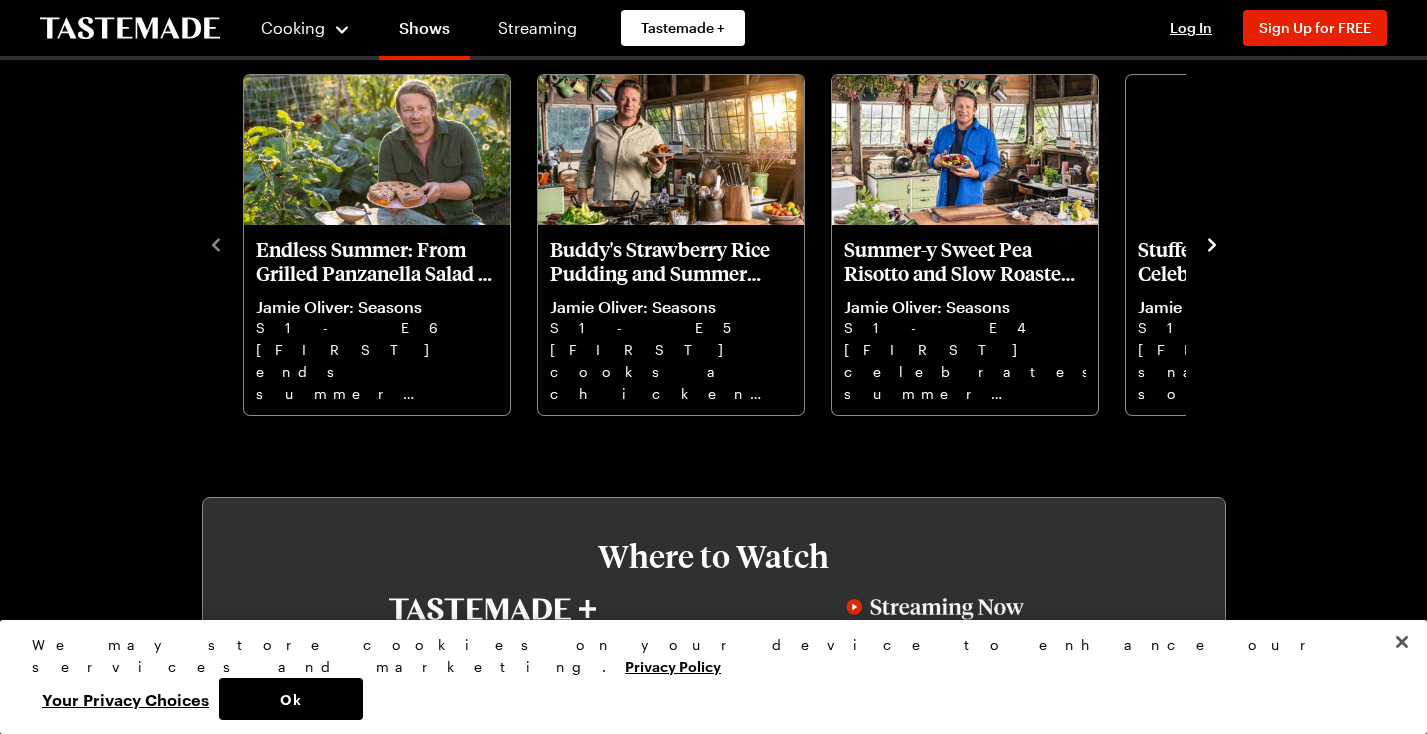 scroll, scrollTop: 637, scrollLeft: 0, axis: vertical 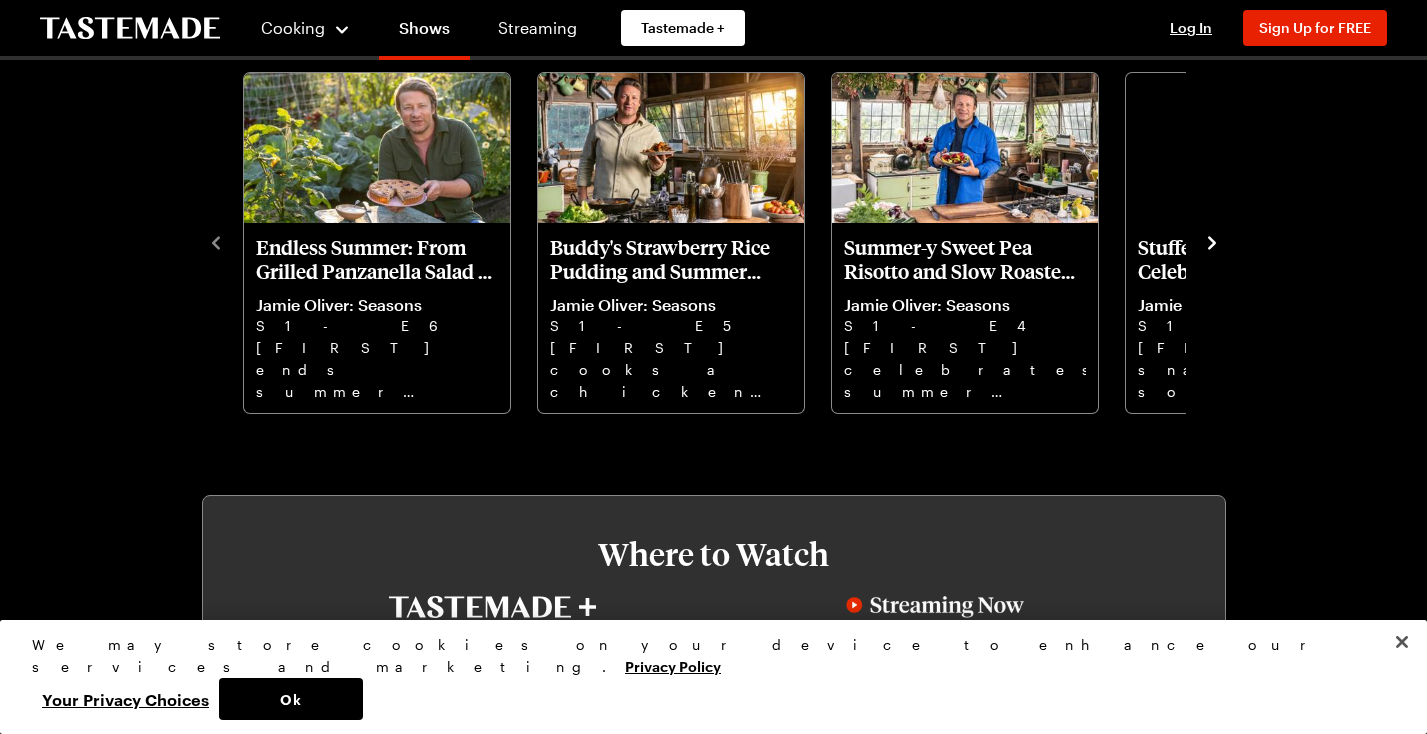 click 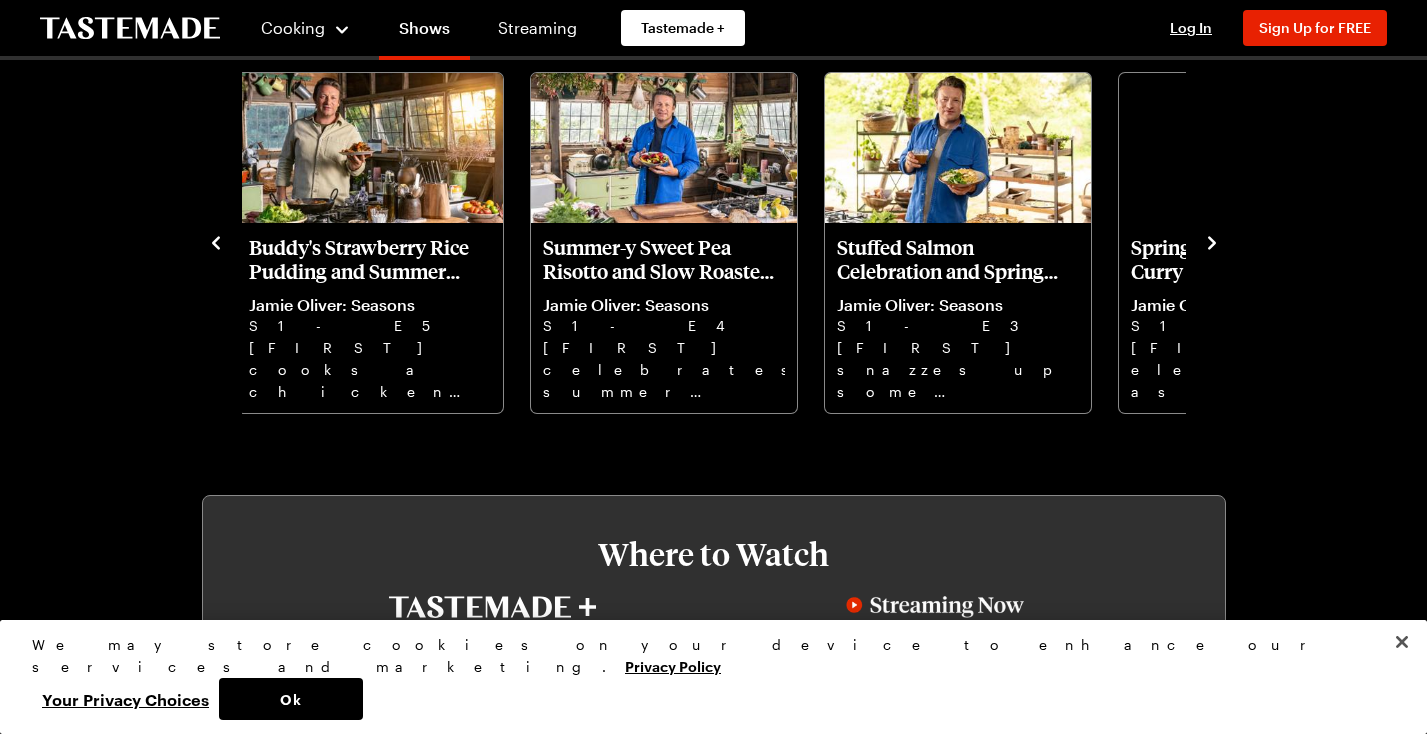 click 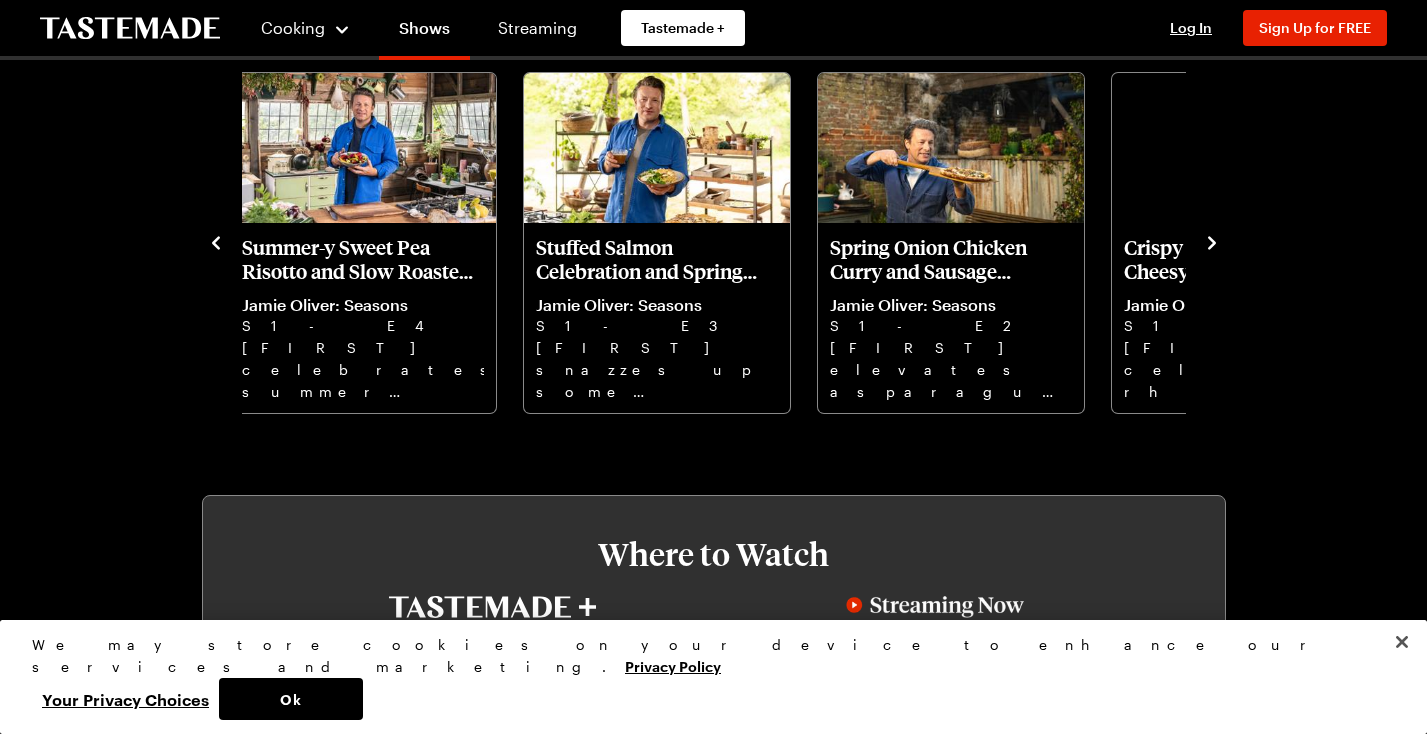 click 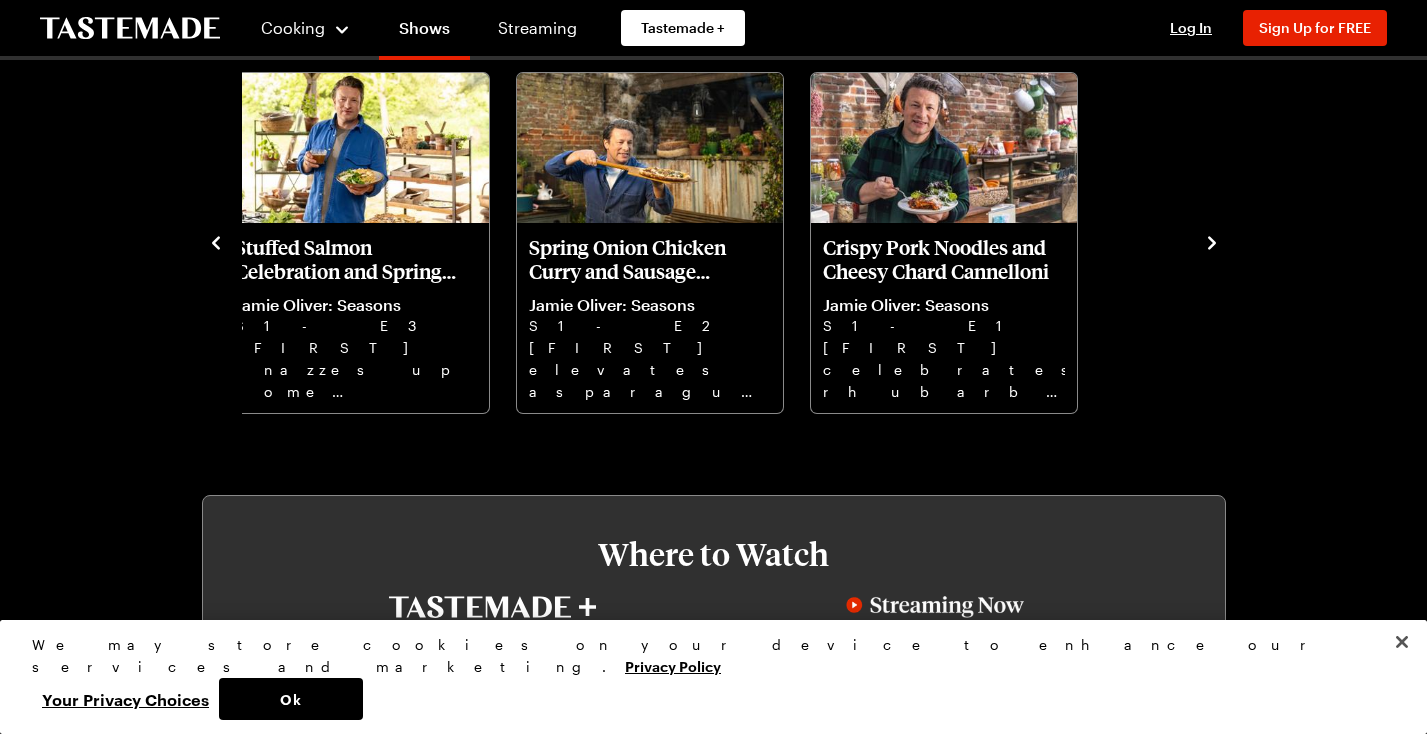click 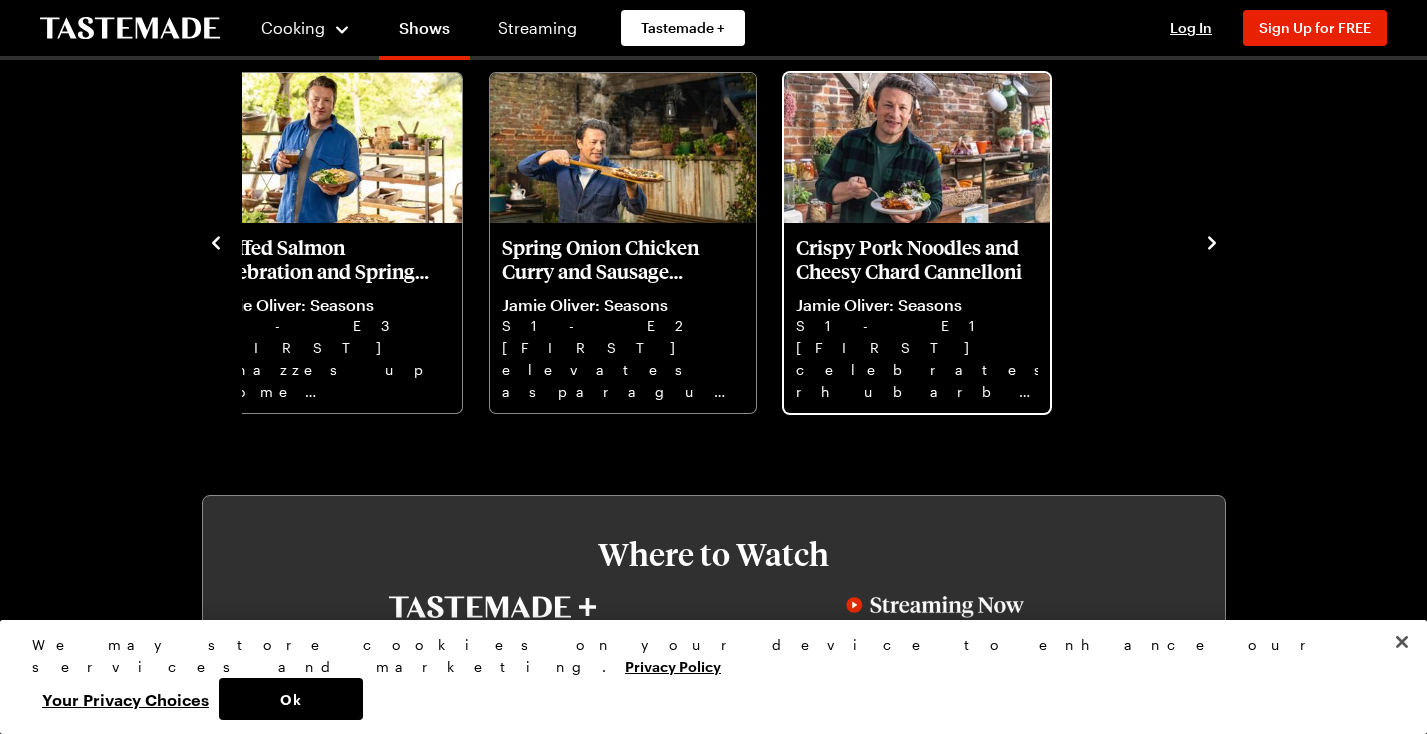 click on "Crispy Pork Noodles and Cheesy Chard Cannelloni" at bounding box center [917, 259] 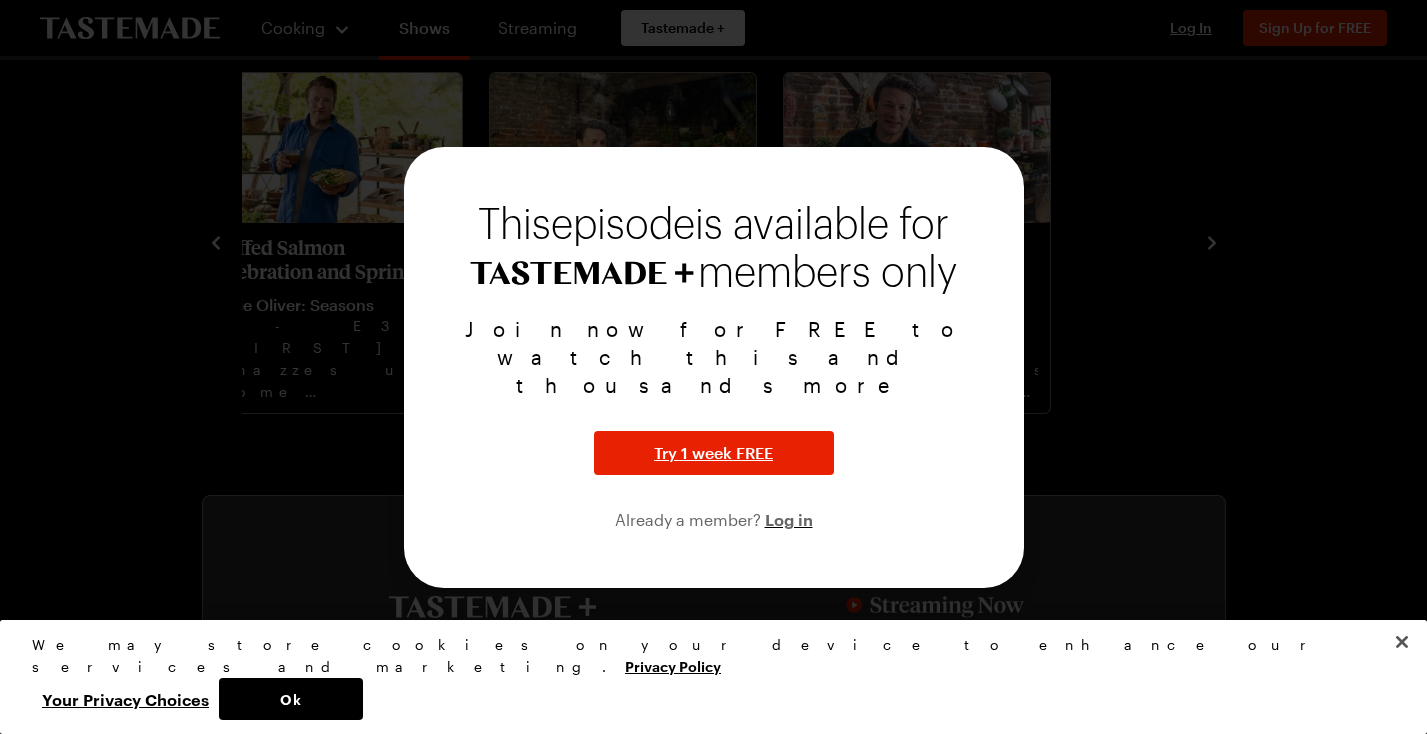 click at bounding box center (713, 367) 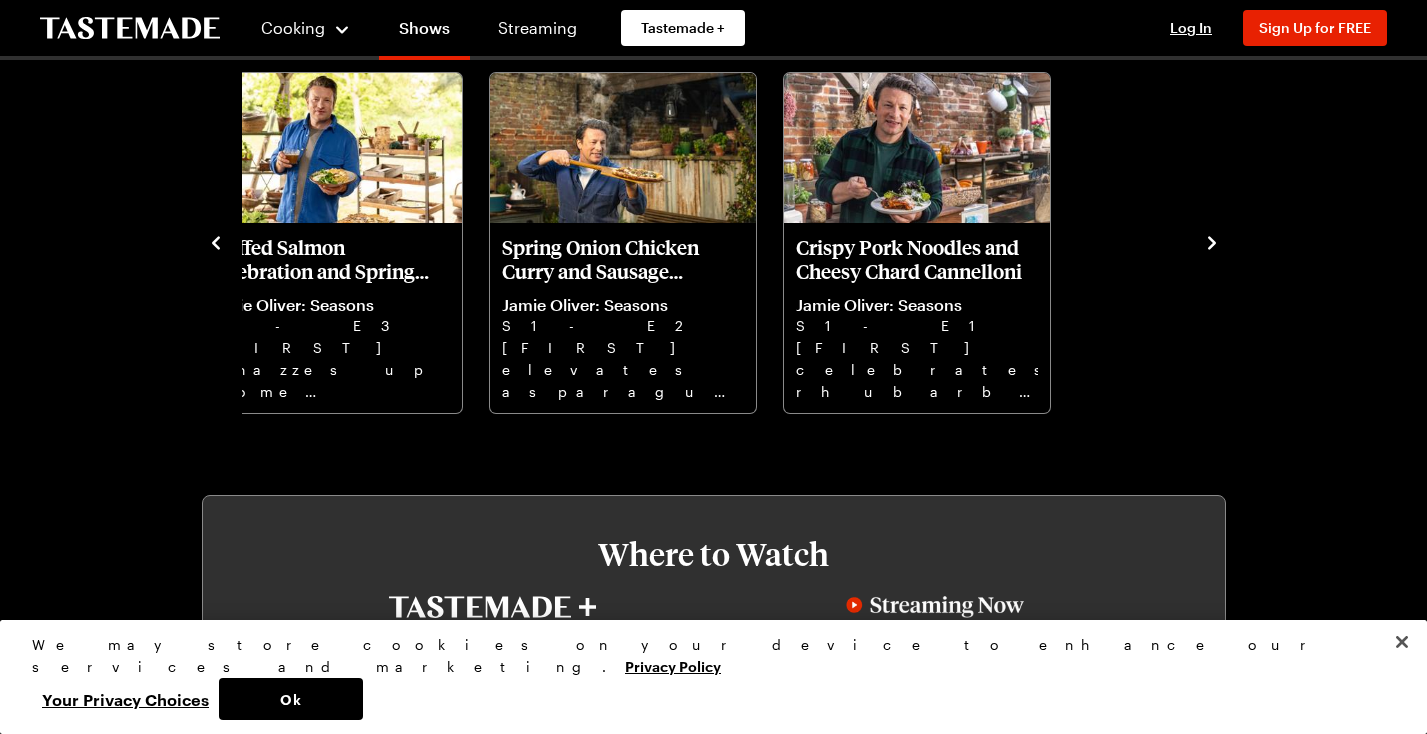 click 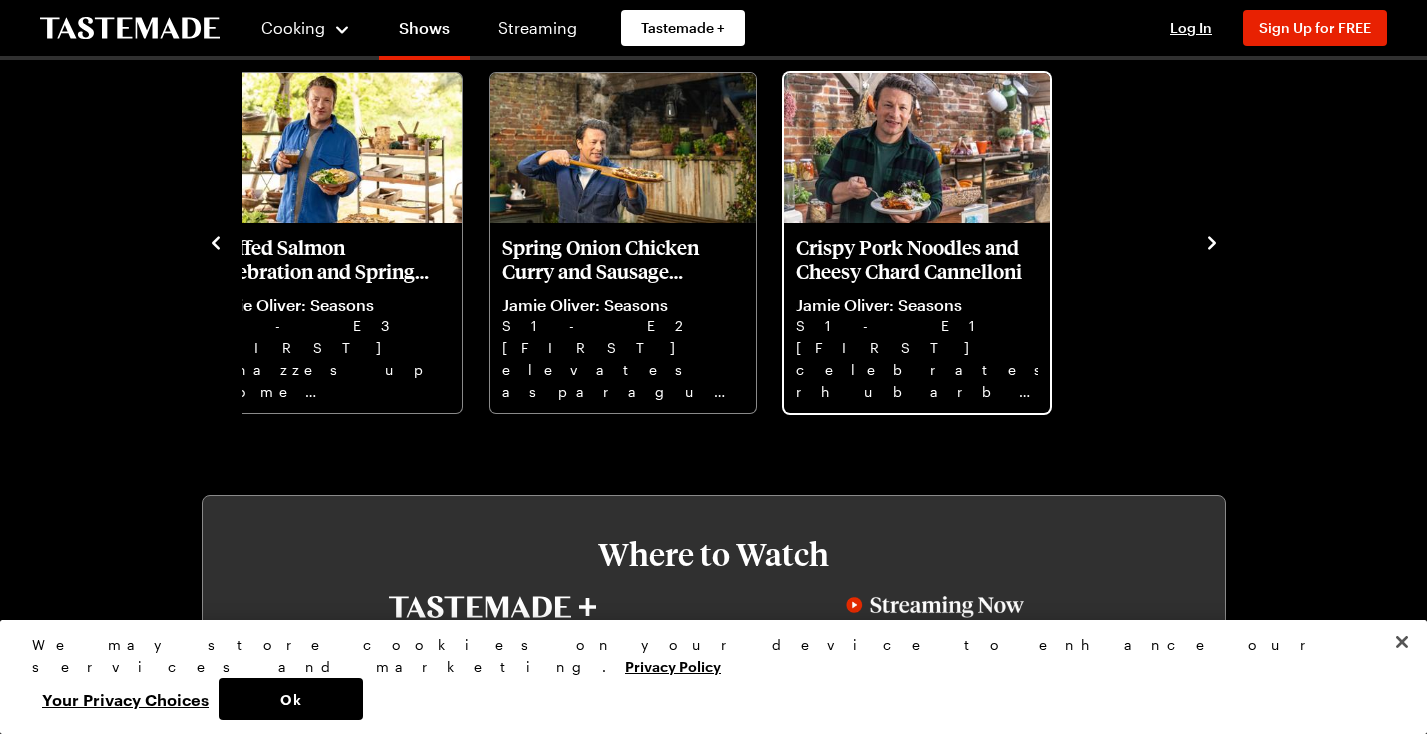 click on "Crispy Pork Noodles and Cheesy Chard Cannelloni" at bounding box center [917, 259] 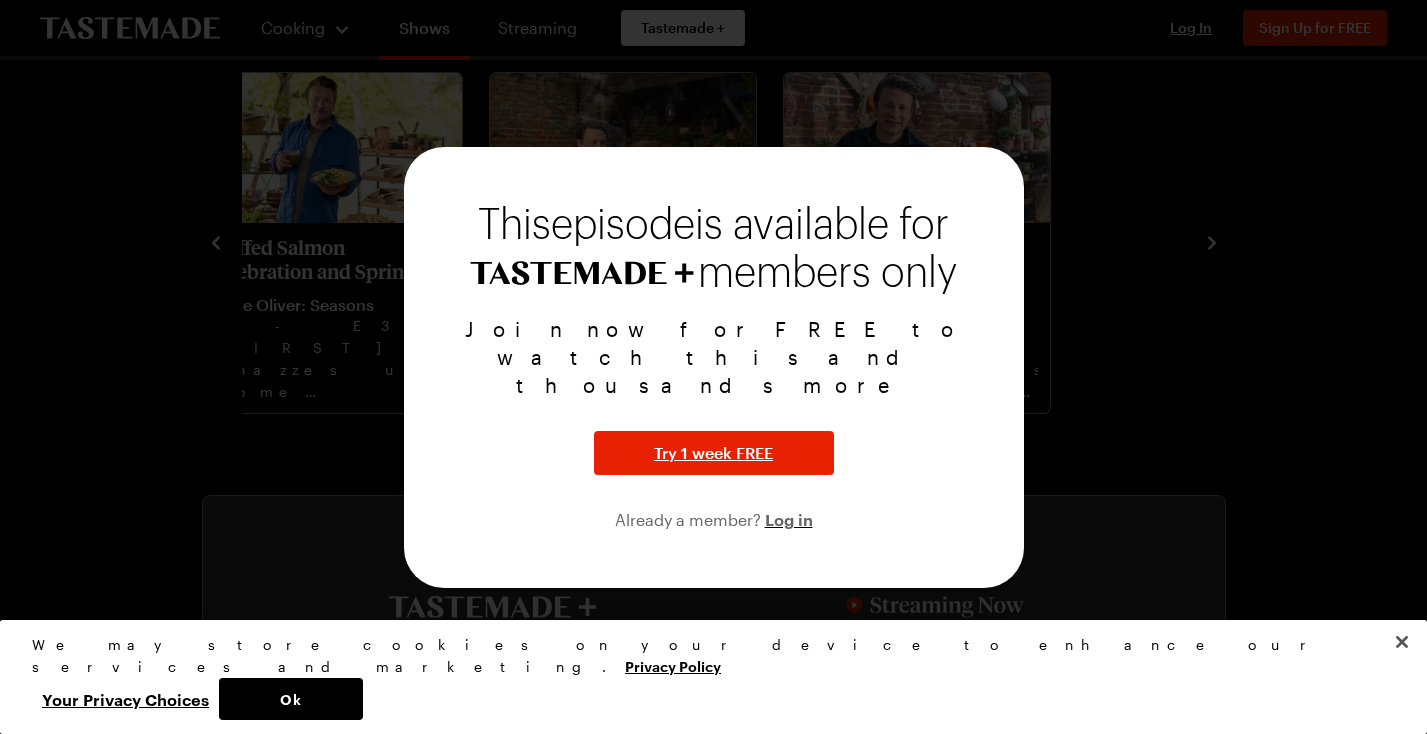 click at bounding box center (713, 367) 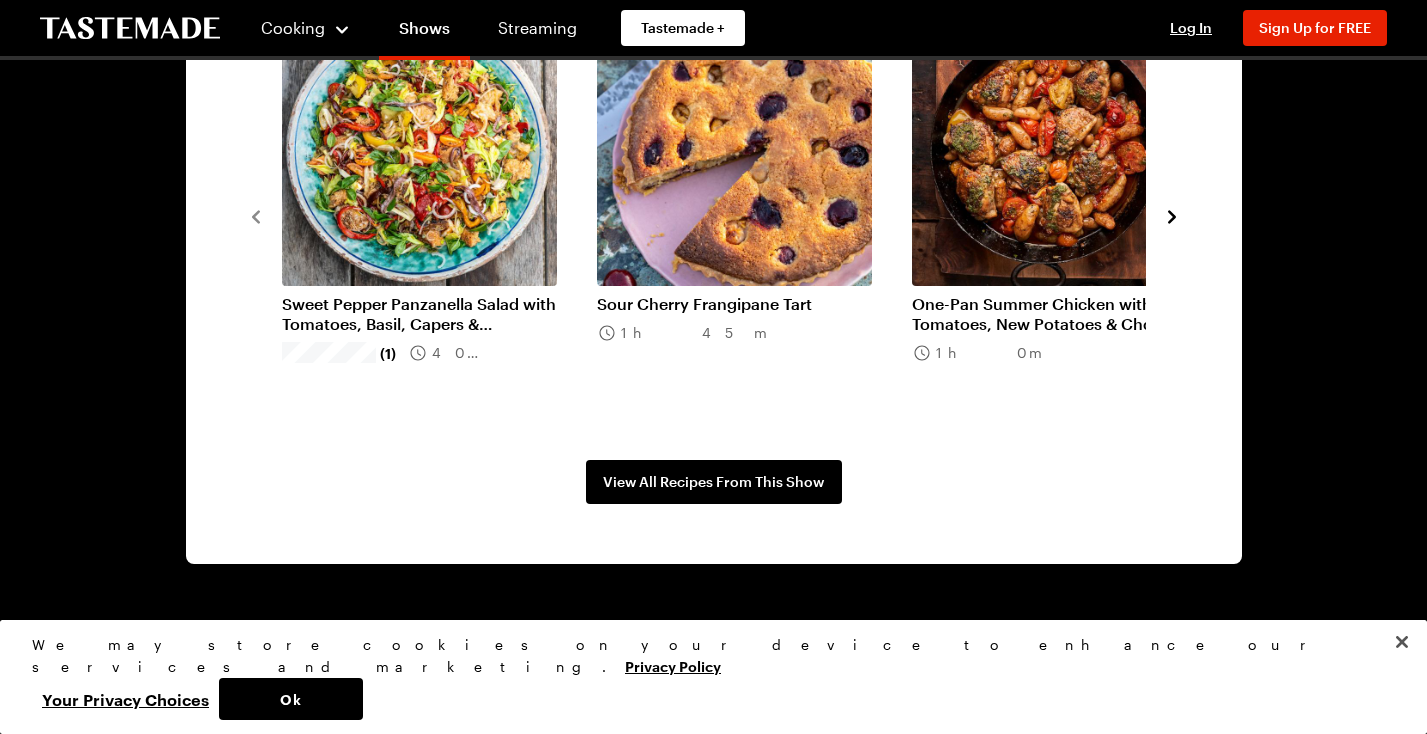 scroll, scrollTop: 1735, scrollLeft: 0, axis: vertical 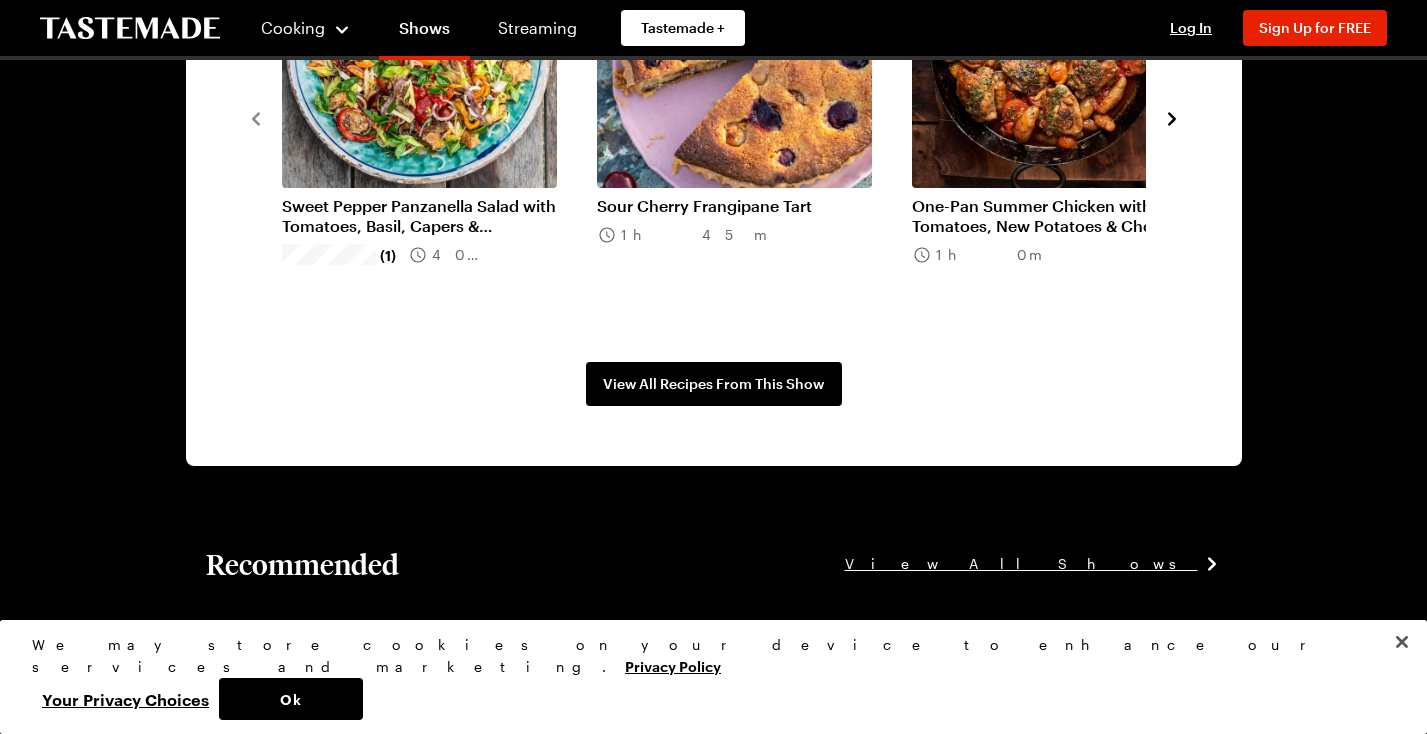 click 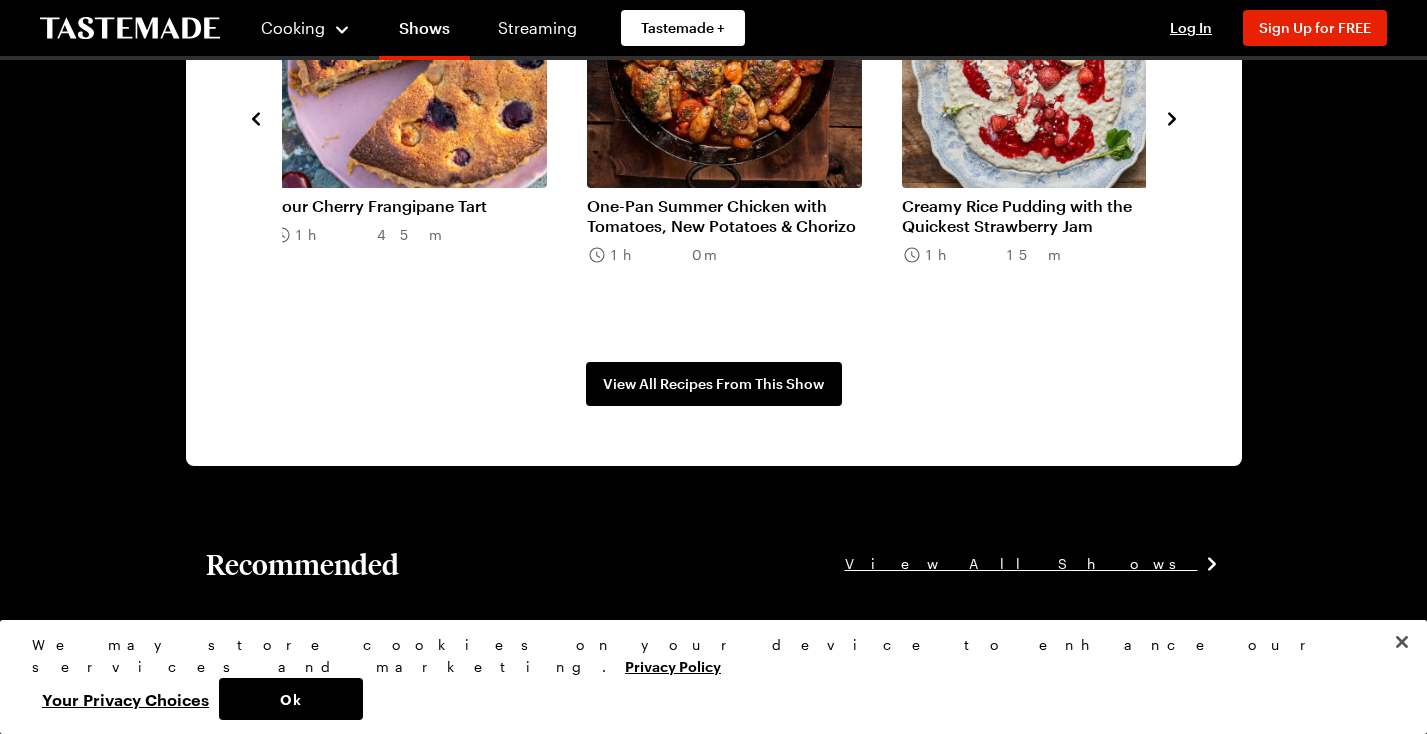 click 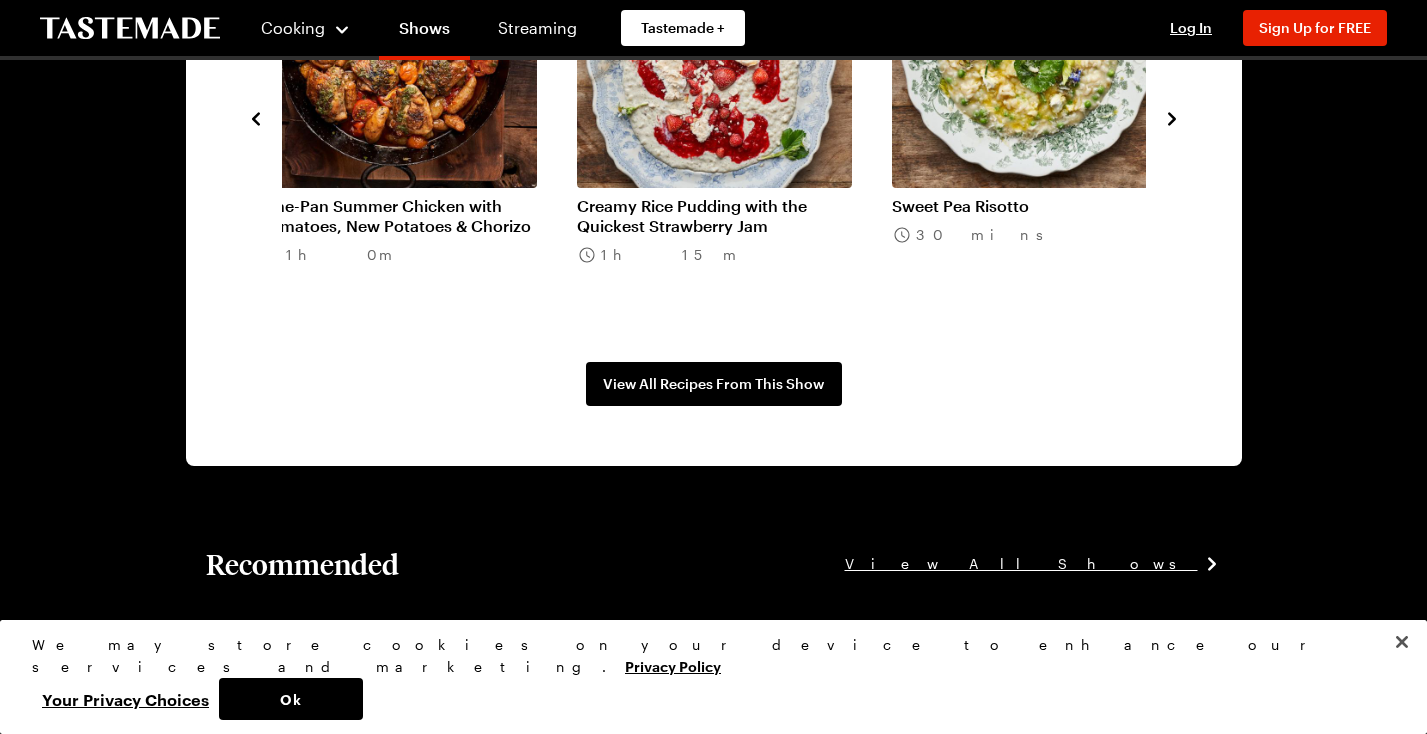 click 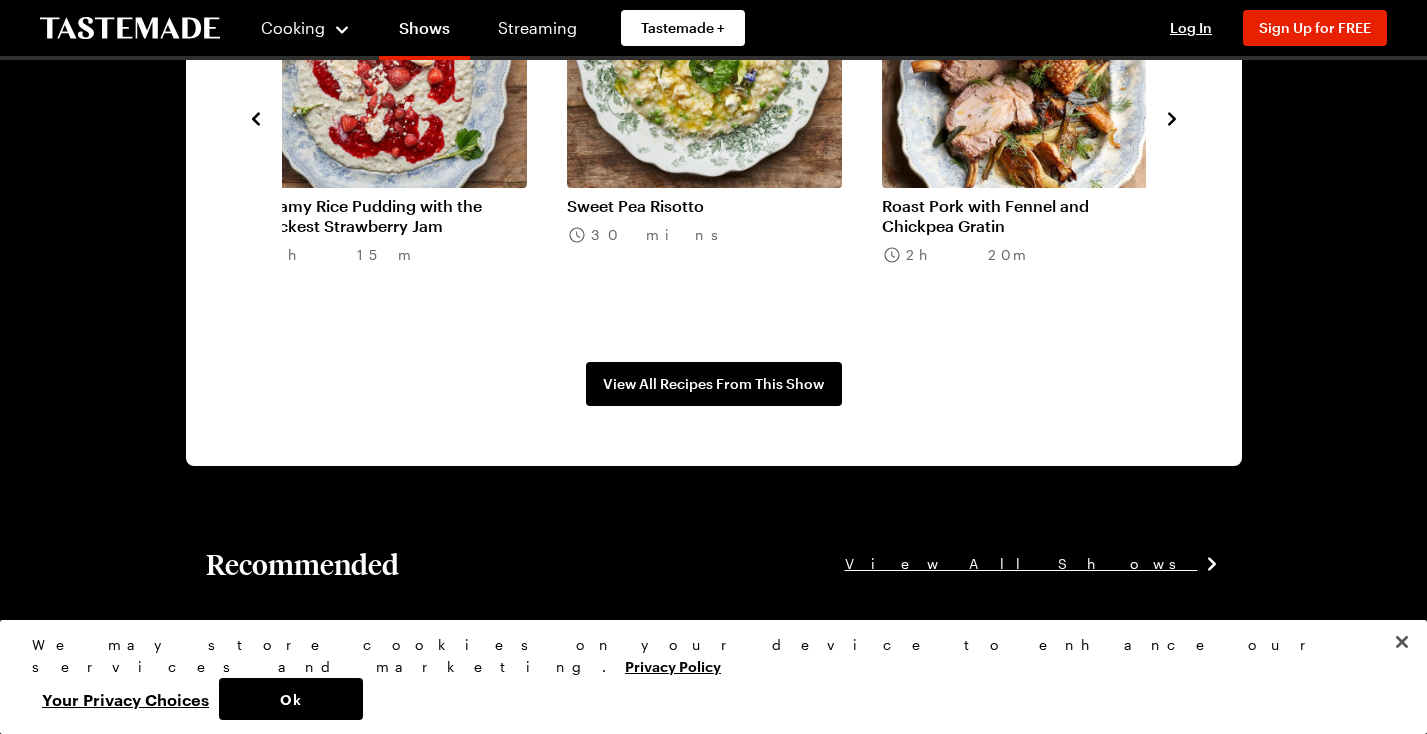click 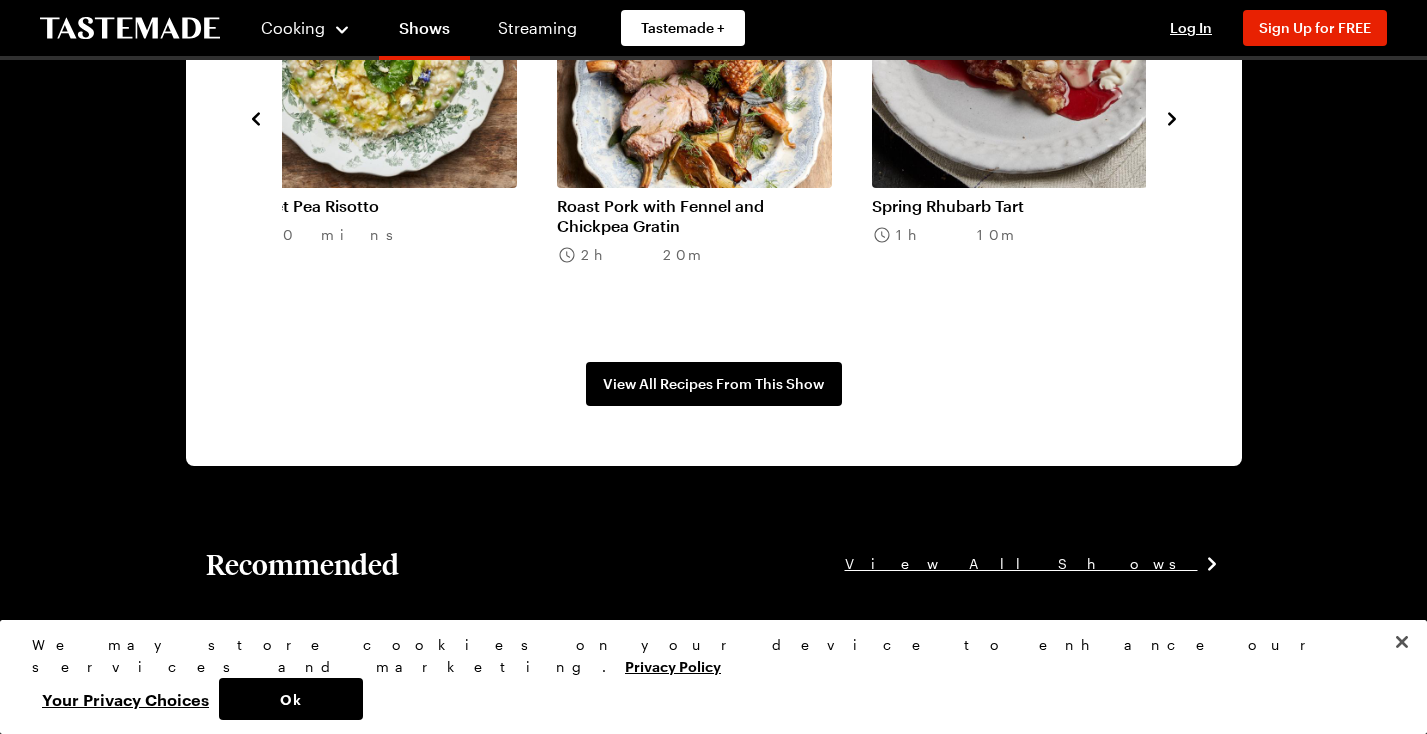 click on "Roast Pork with Fennel and Chickpea Gratin" at bounding box center [694, 216] 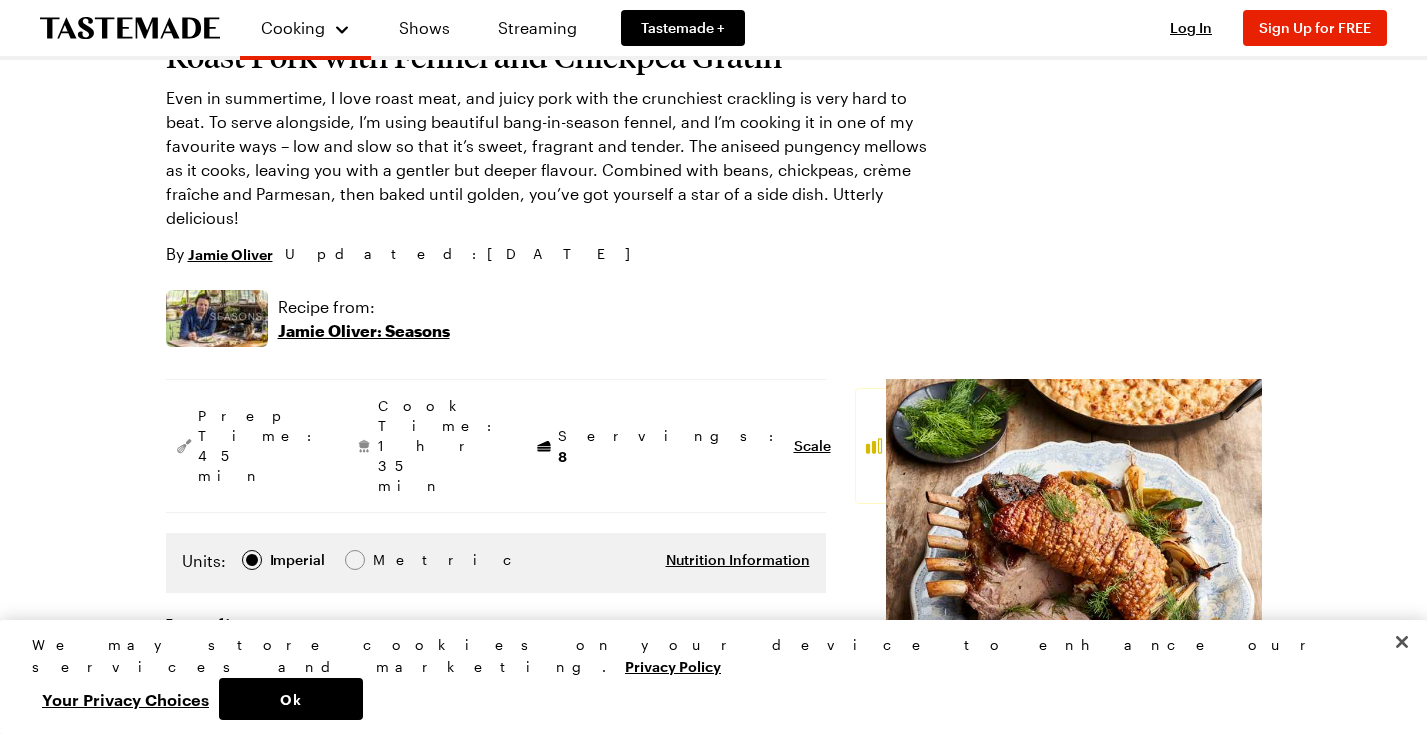 scroll, scrollTop: 172, scrollLeft: 0, axis: vertical 